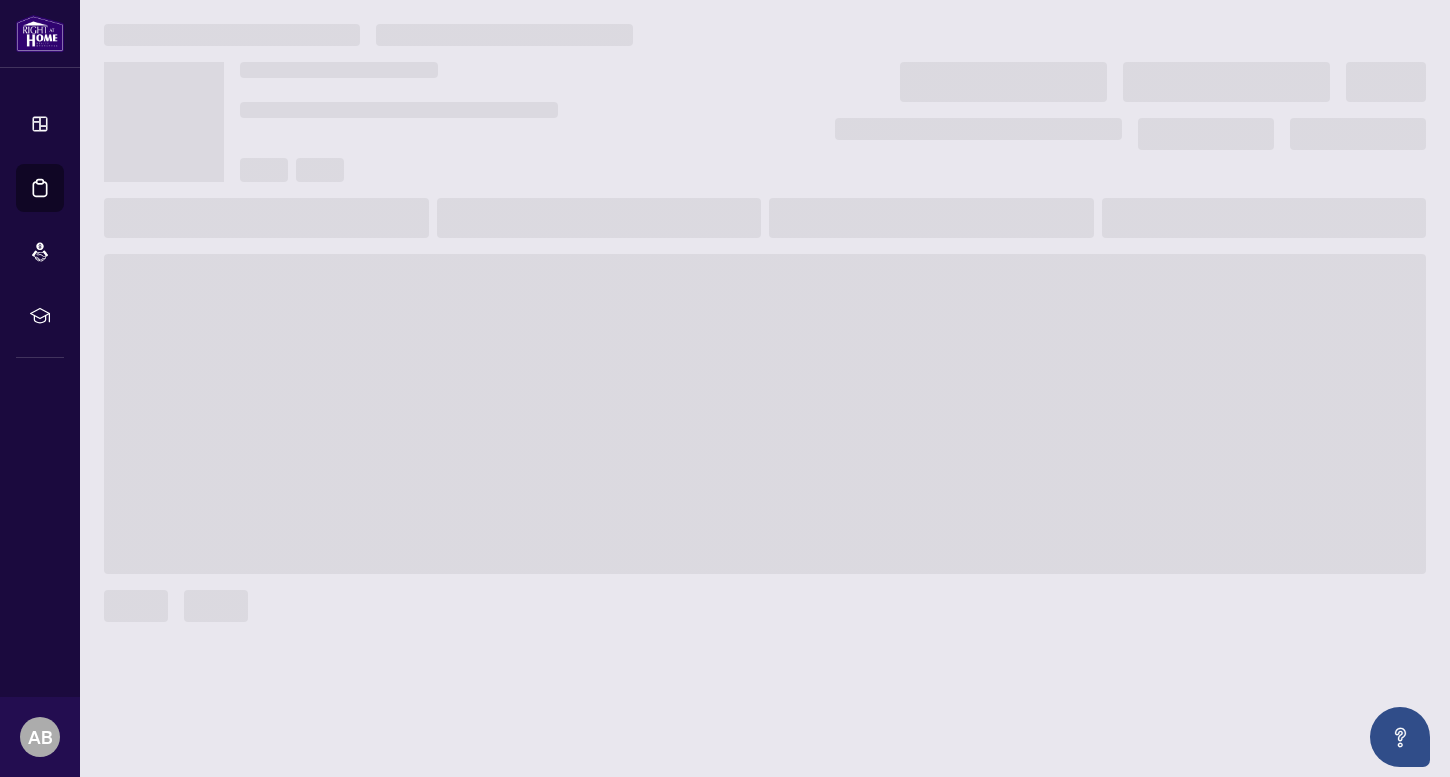 scroll, scrollTop: 0, scrollLeft: 0, axis: both 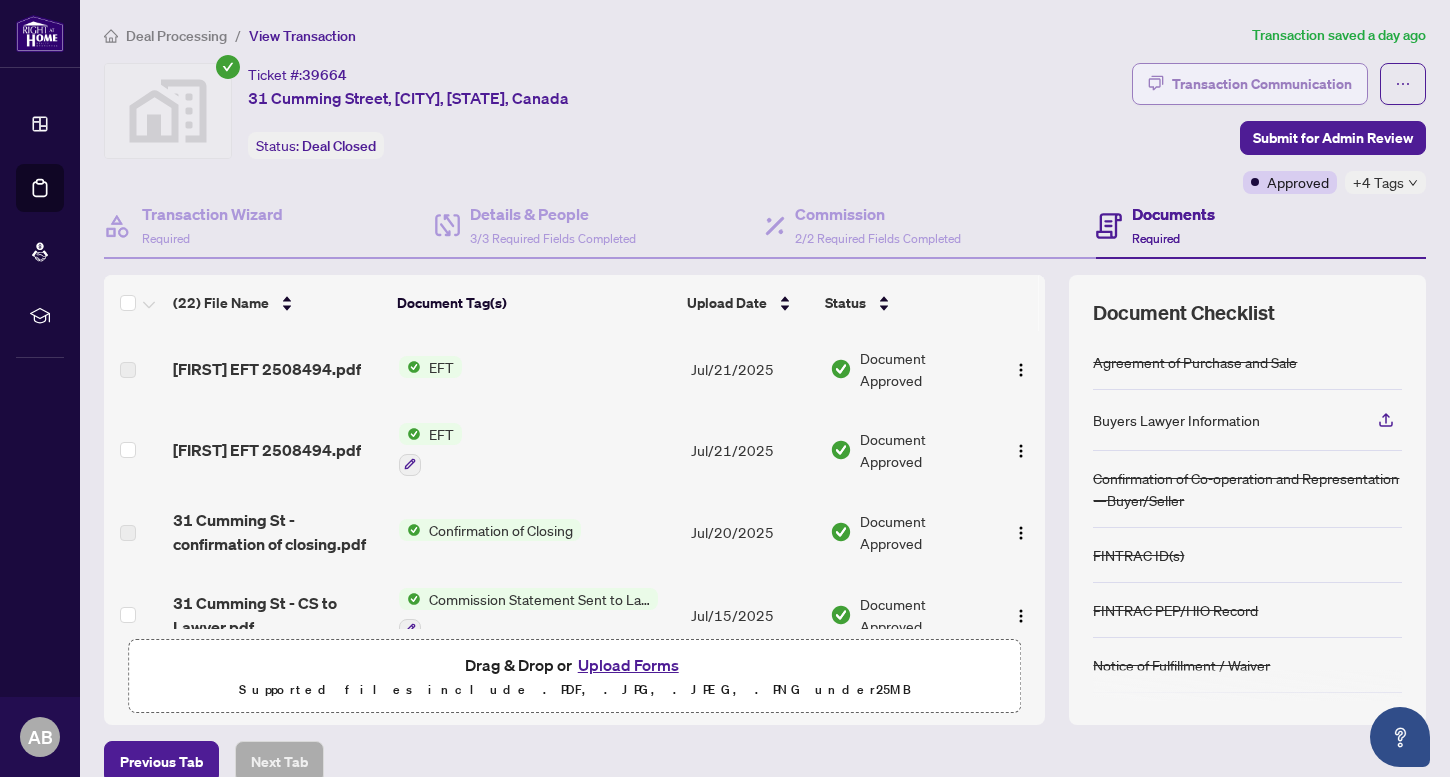 click on "Transaction Communication" at bounding box center (1262, 84) 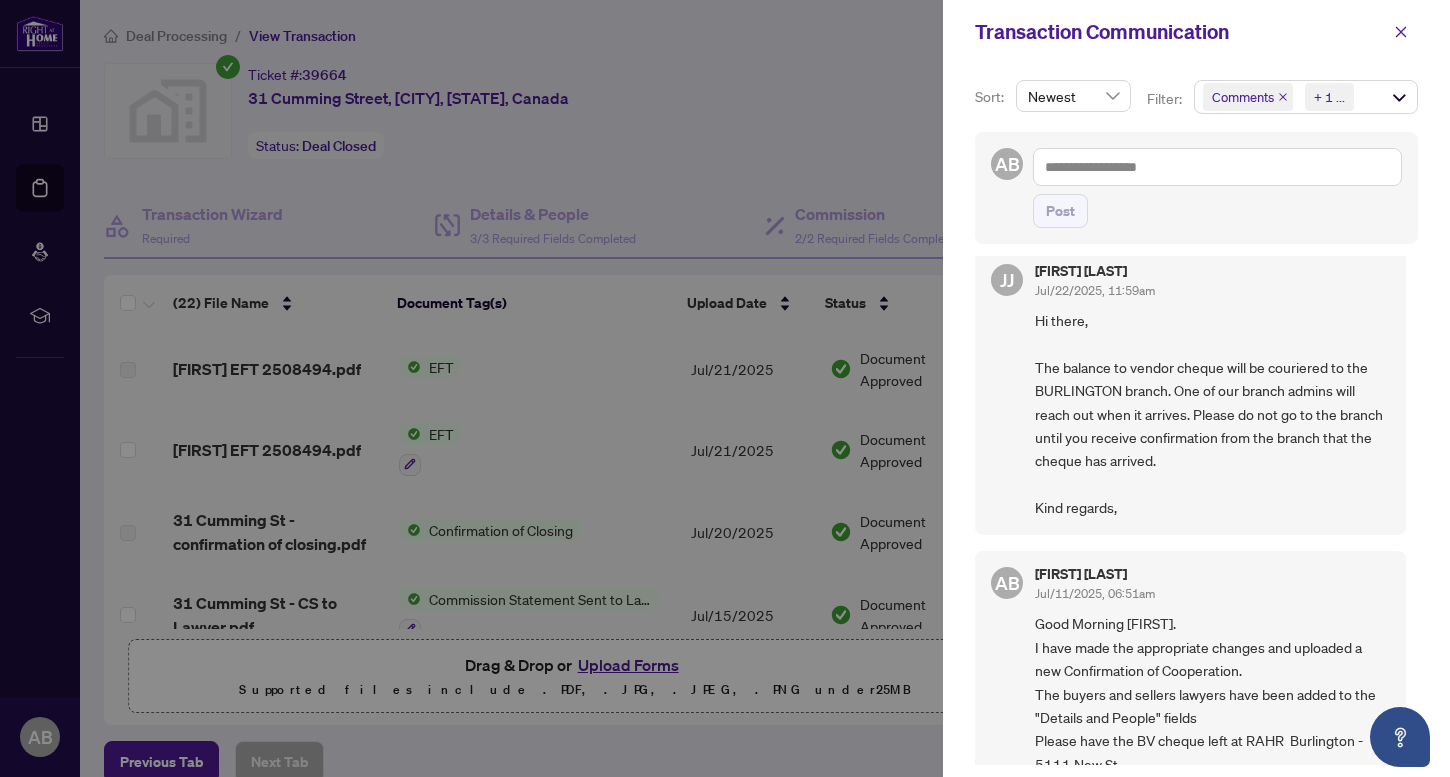 scroll, scrollTop: 49, scrollLeft: 0, axis: vertical 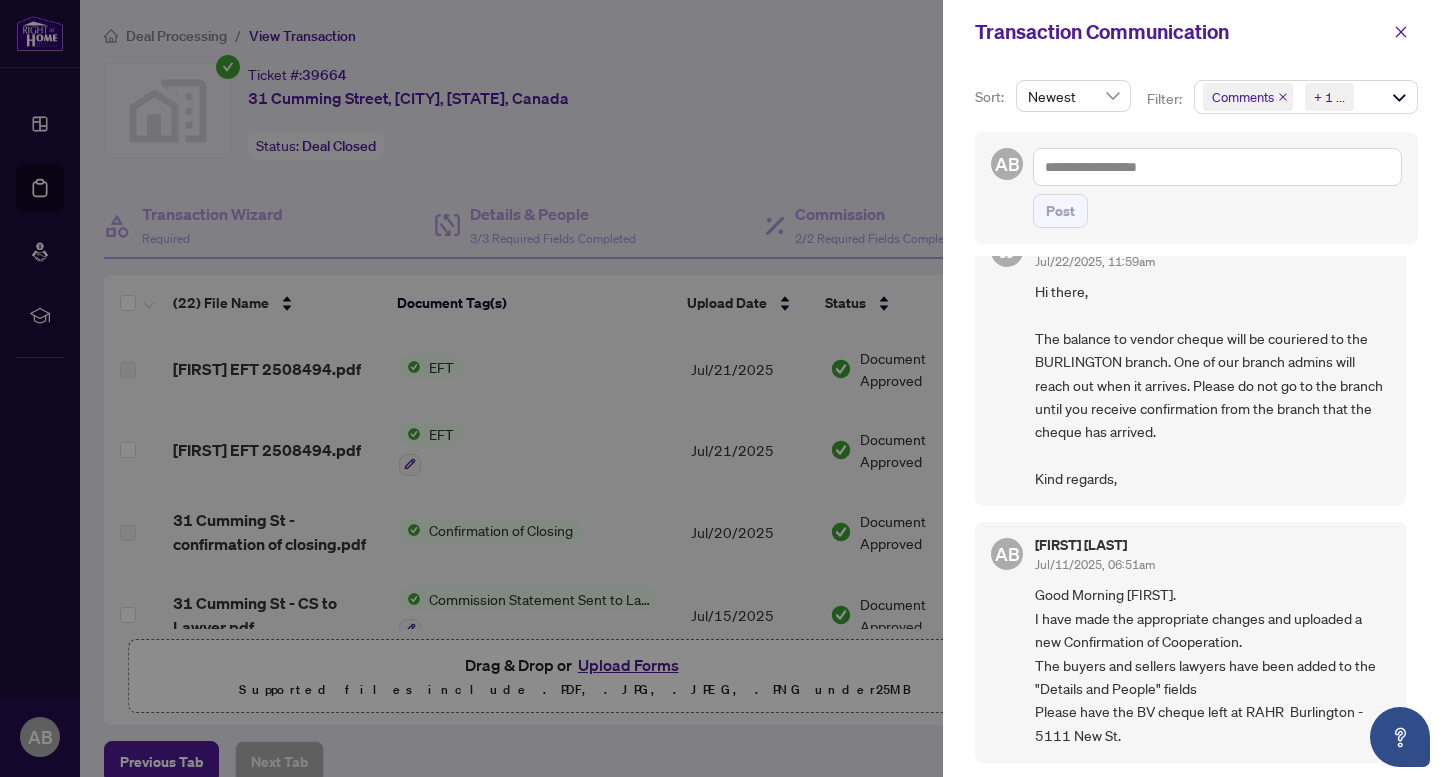 click on "Hi there,
The balance to vendor cheque will be couriered to the BURLINGTON branch. One of our branch admins will reach out when it arrives. Please do not go to the branch until you receive confirmation from the branch that the cheque has arrived.
Kind regards," at bounding box center (1212, 385) 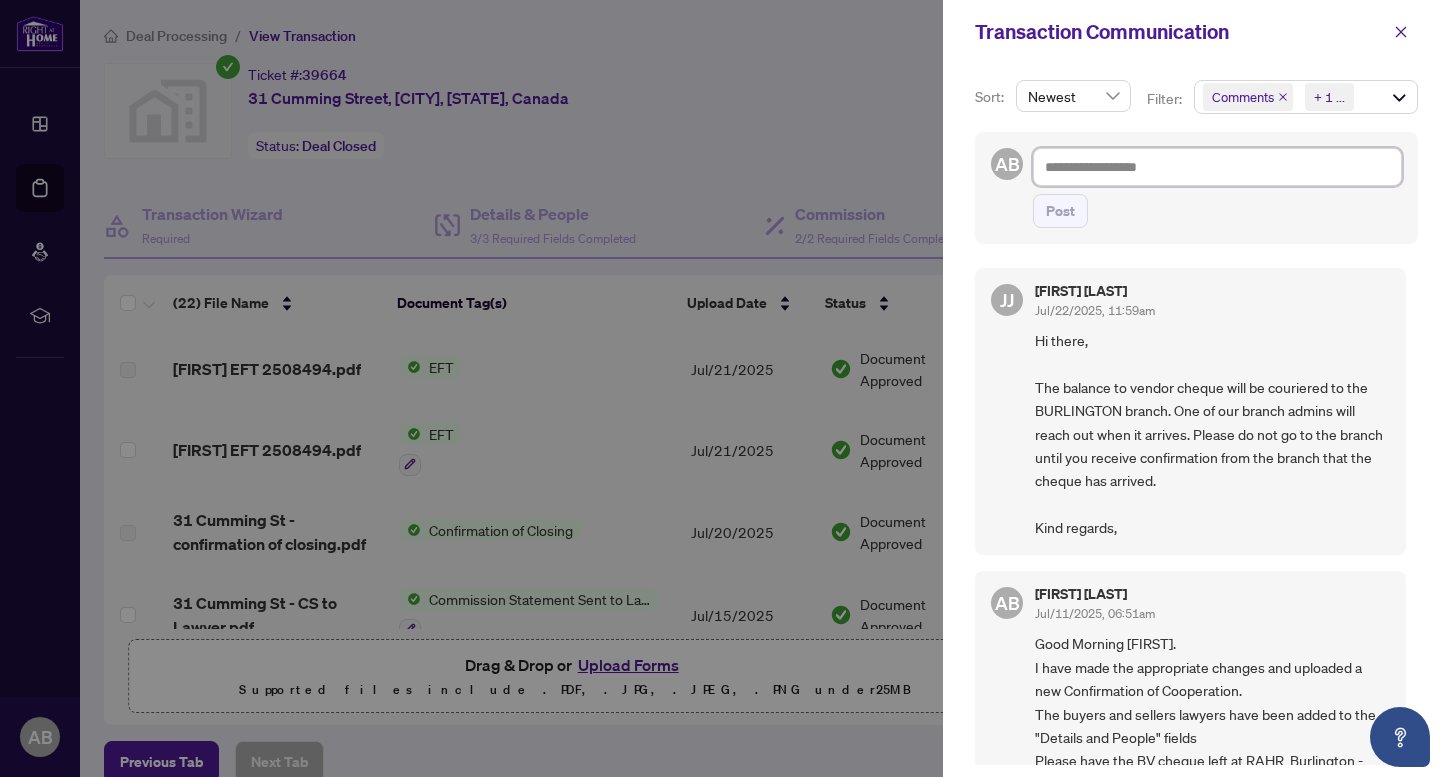 click at bounding box center [1217, 167] 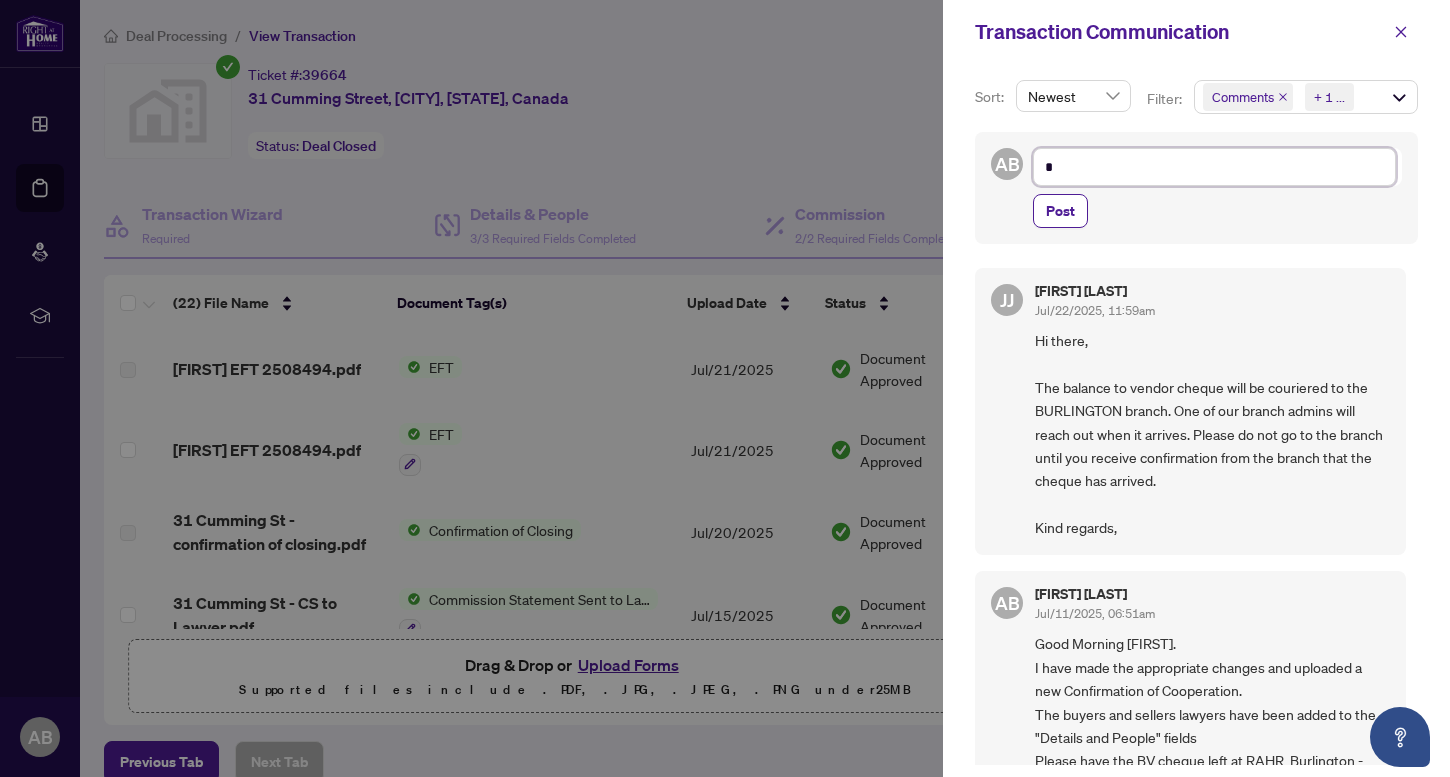 type on "**" 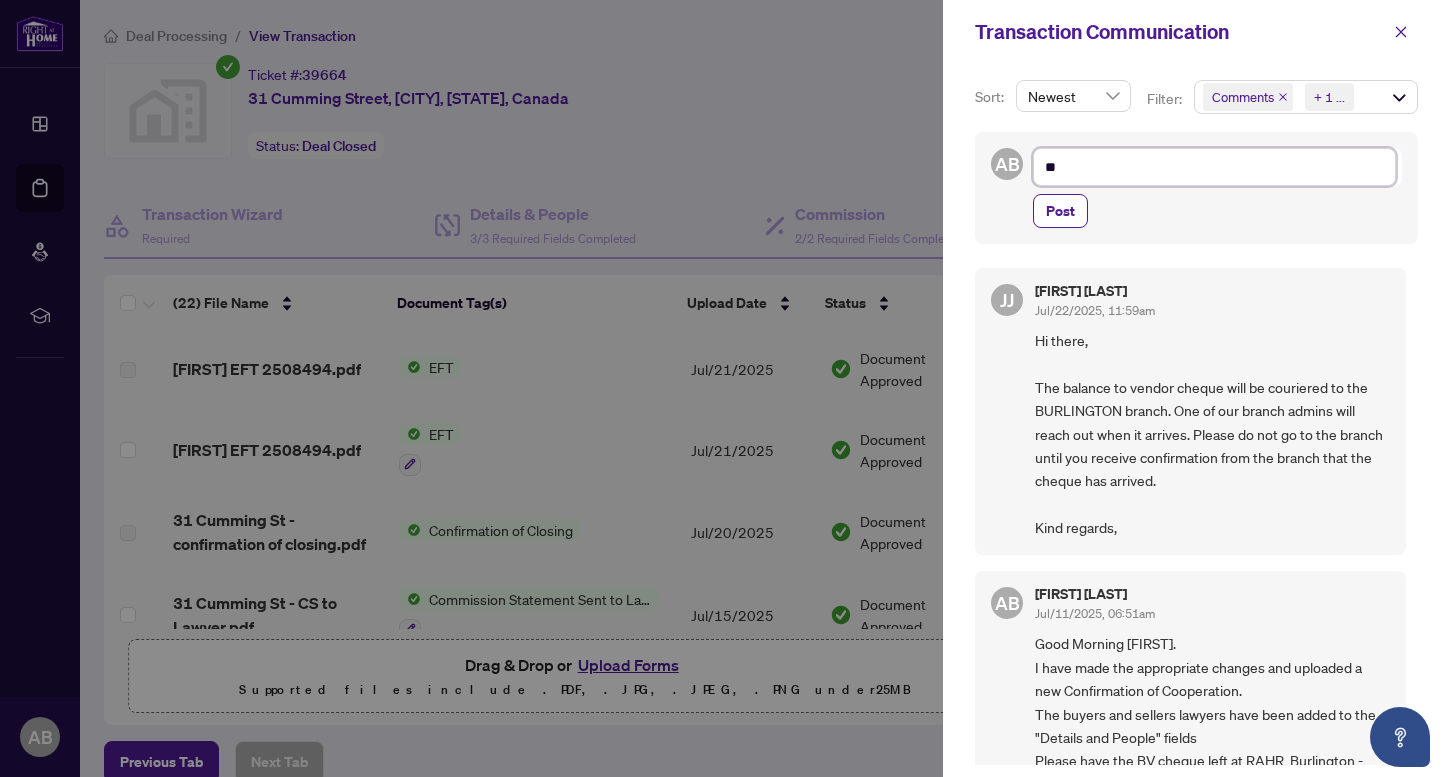 type on "***" 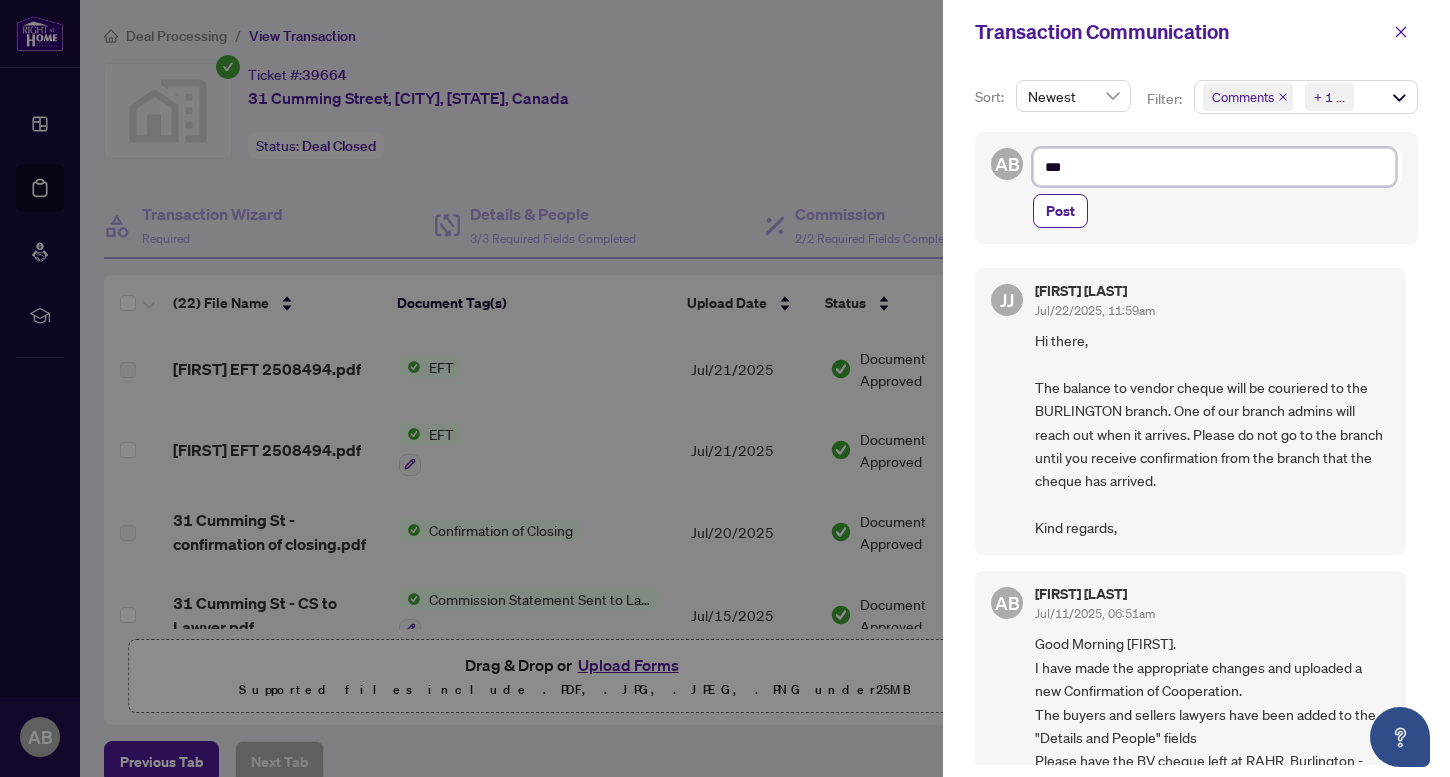 type on "****" 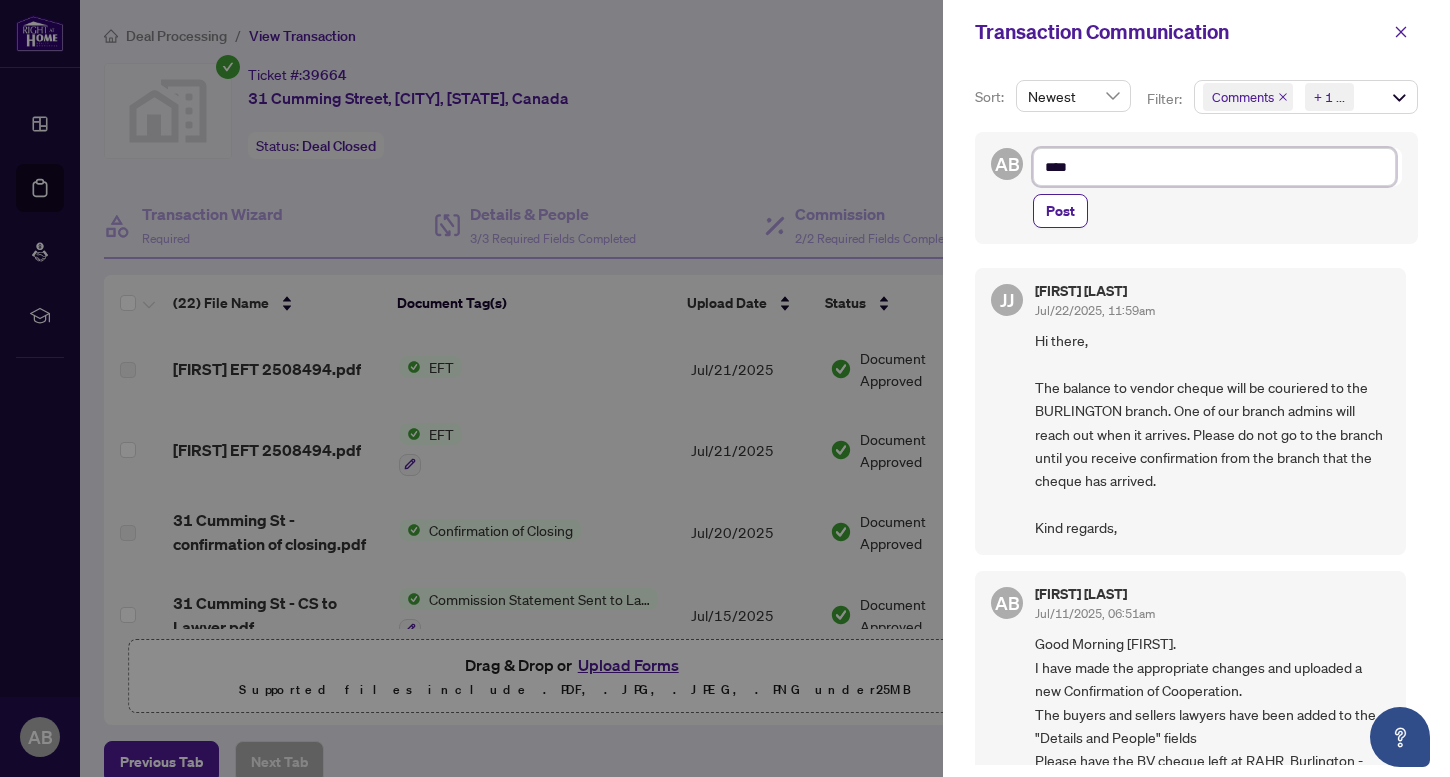 type on "*****" 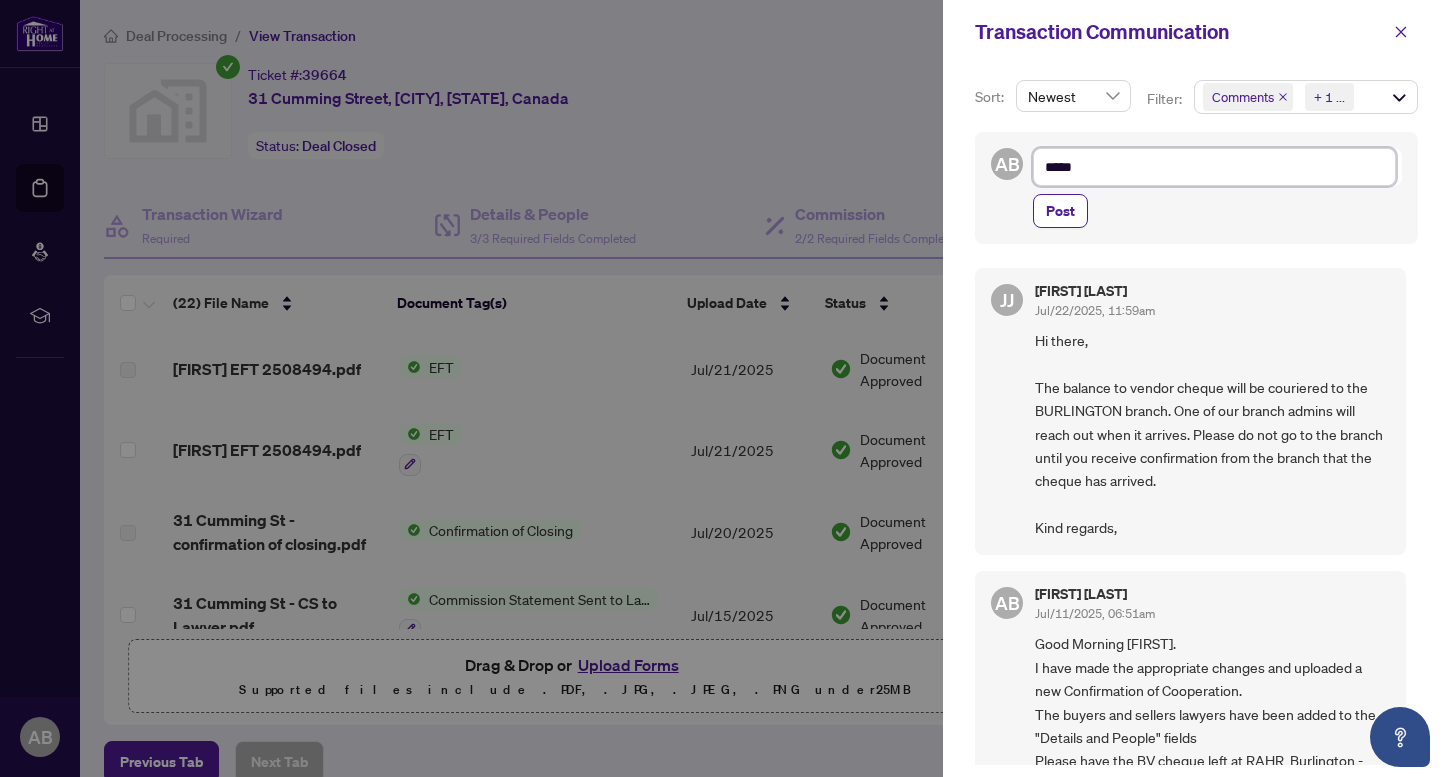type on "*****" 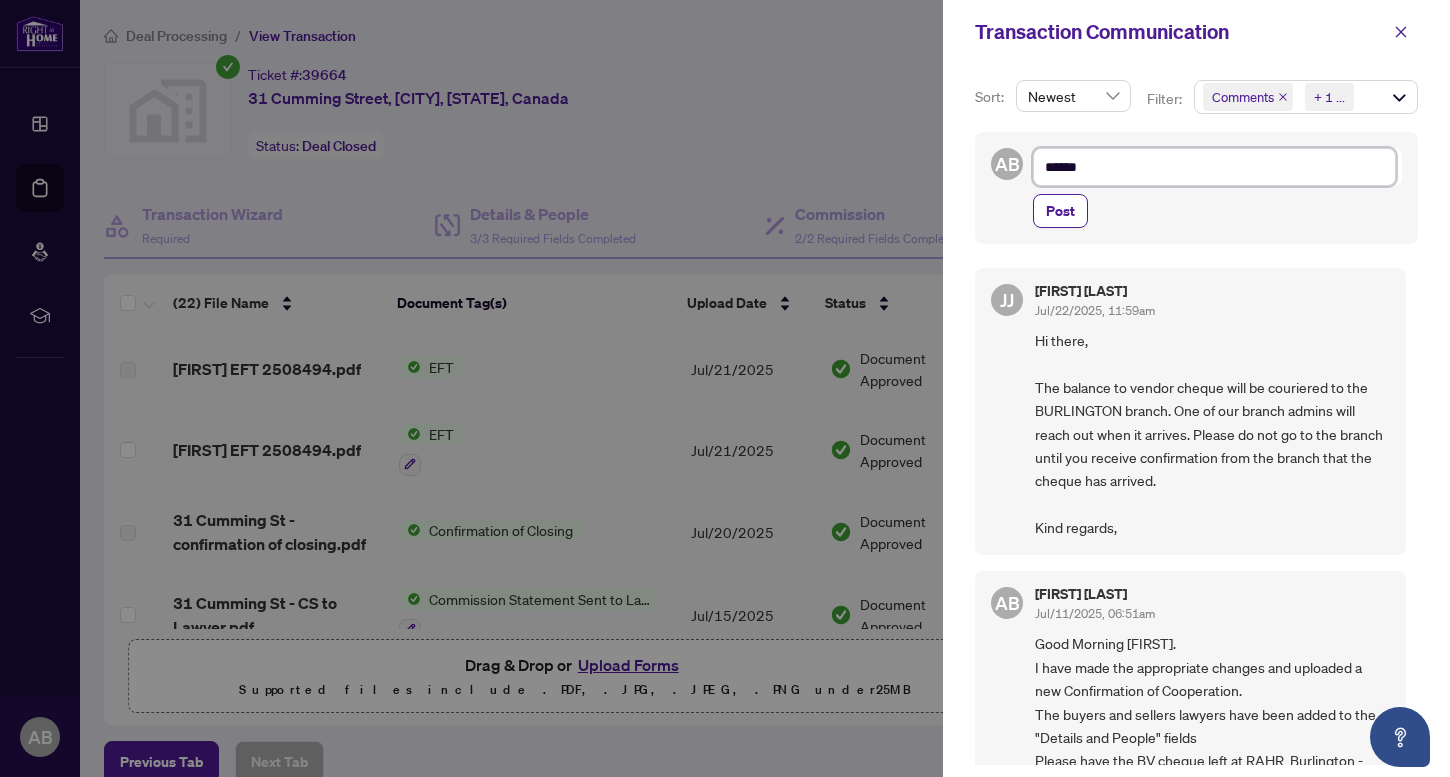 type on "*******" 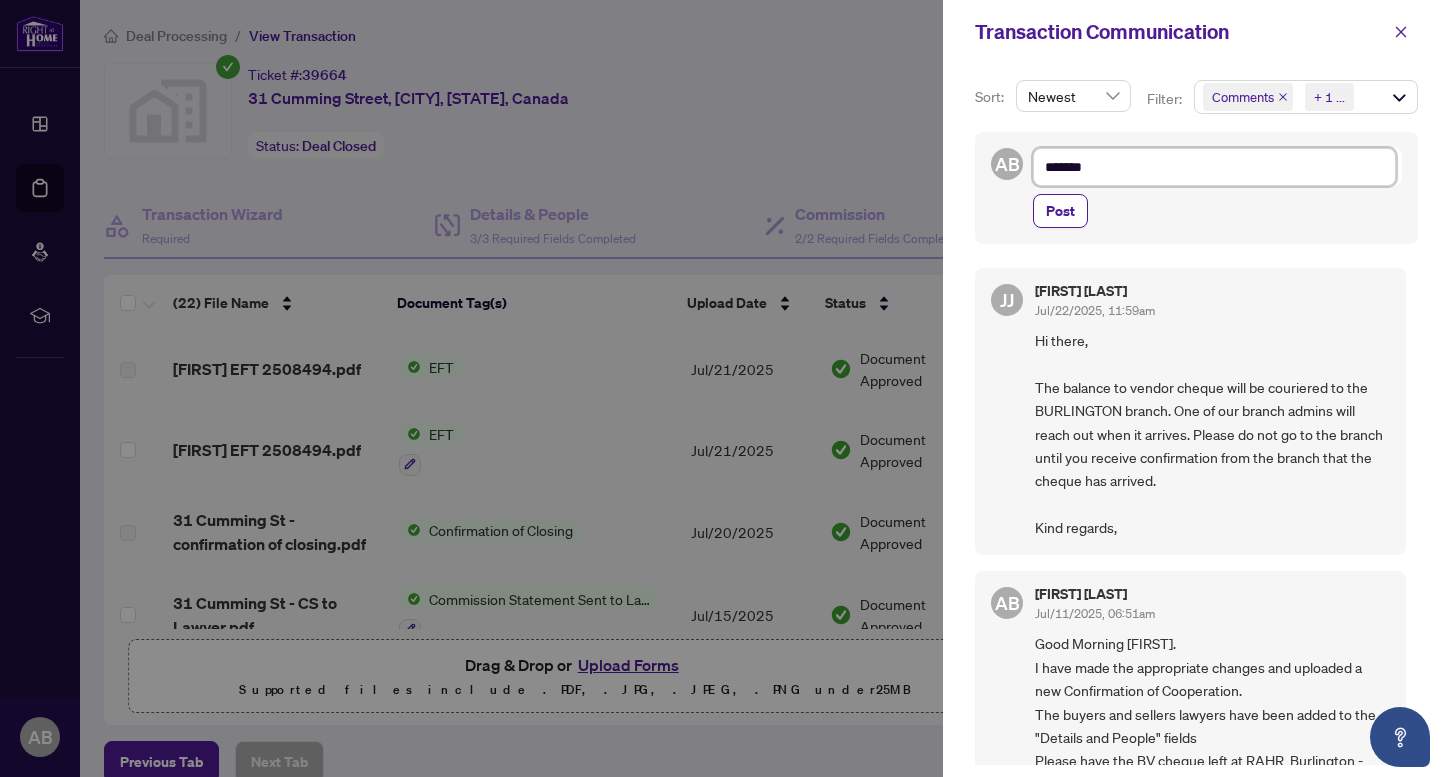 type on "********" 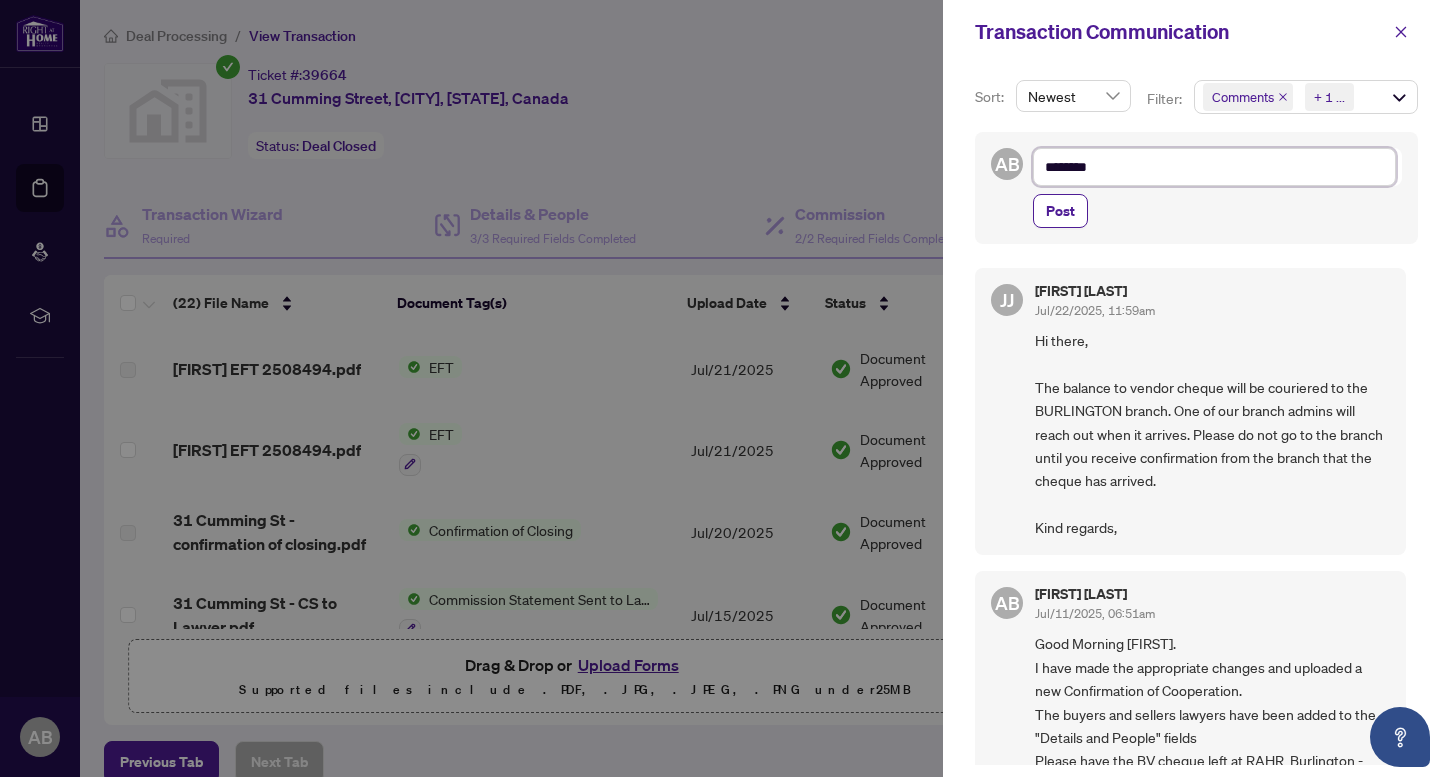type on "*********" 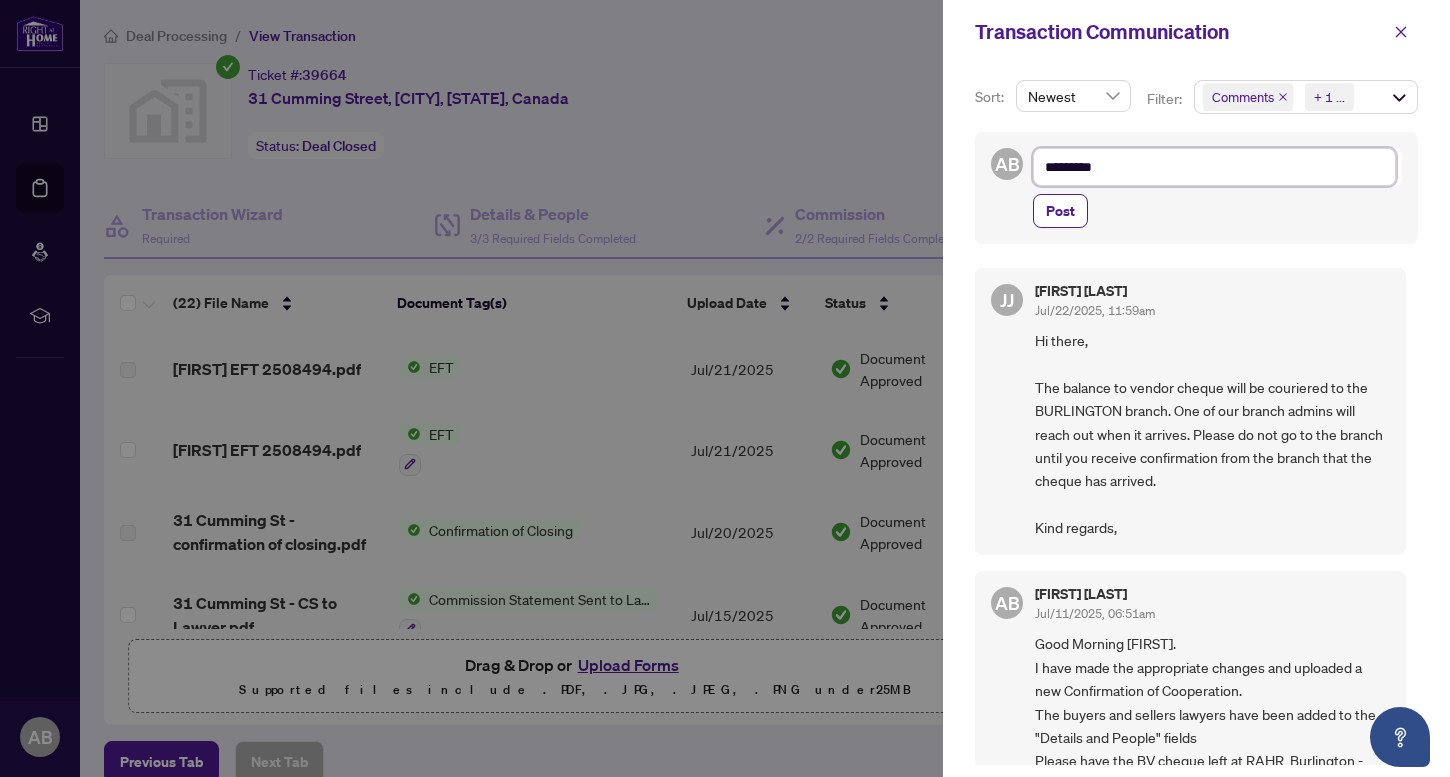 type on "*********" 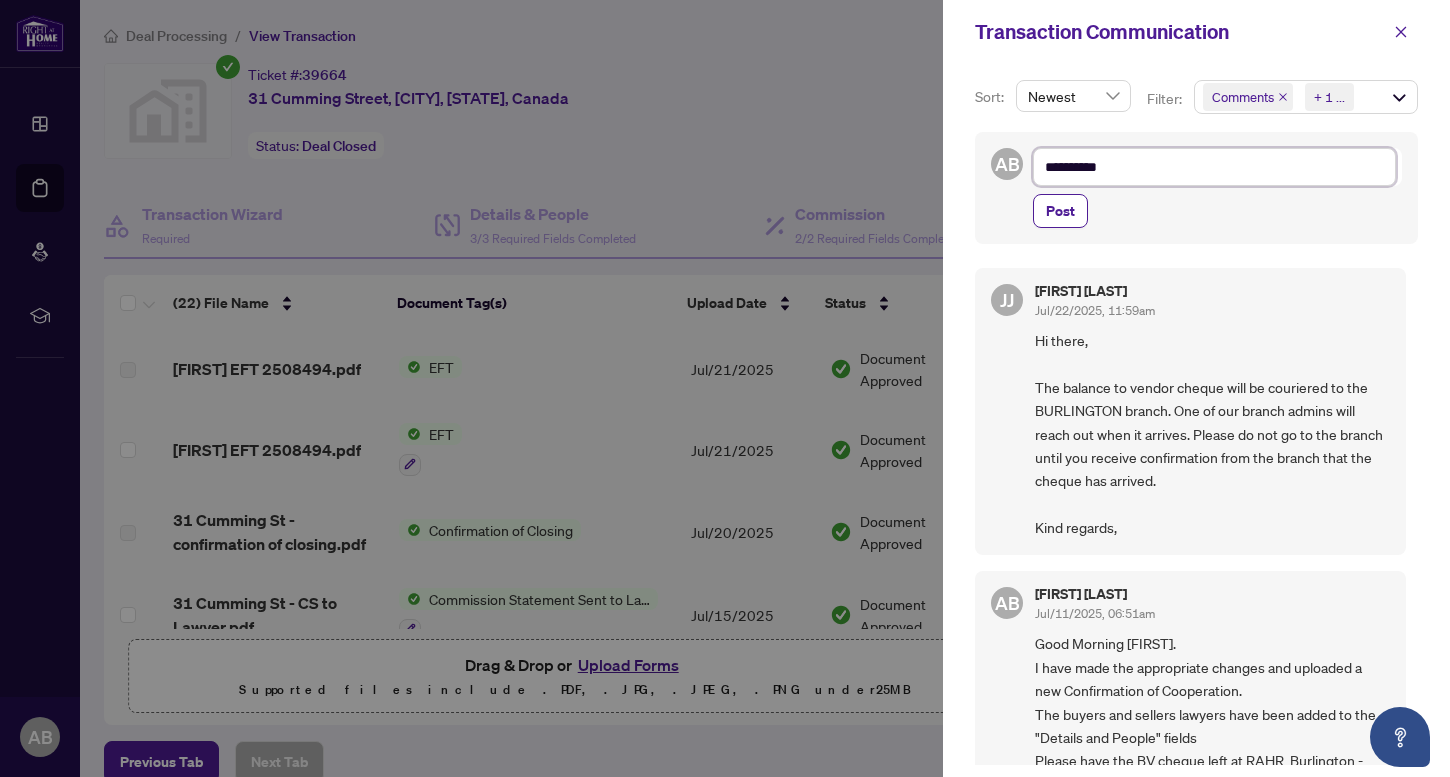 type on "**********" 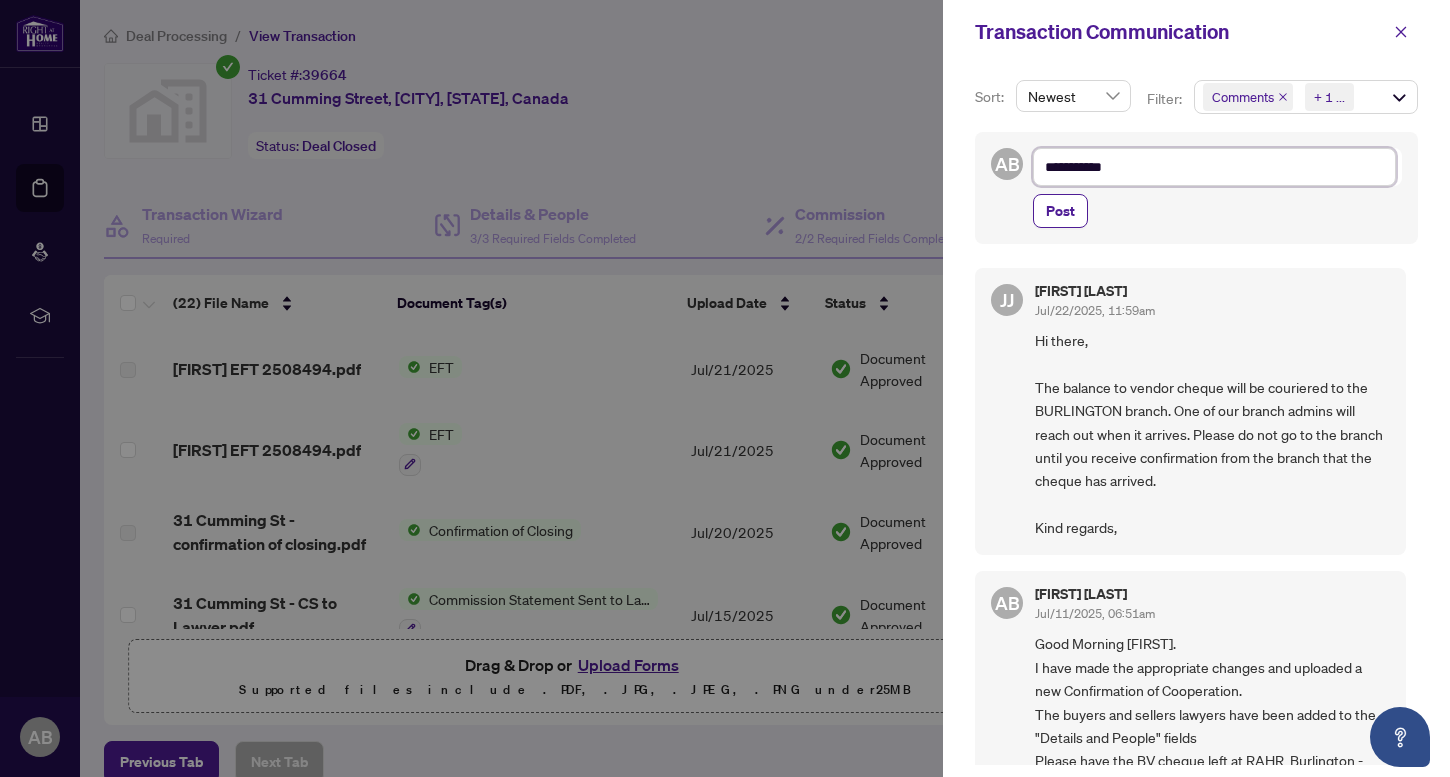 type on "**********" 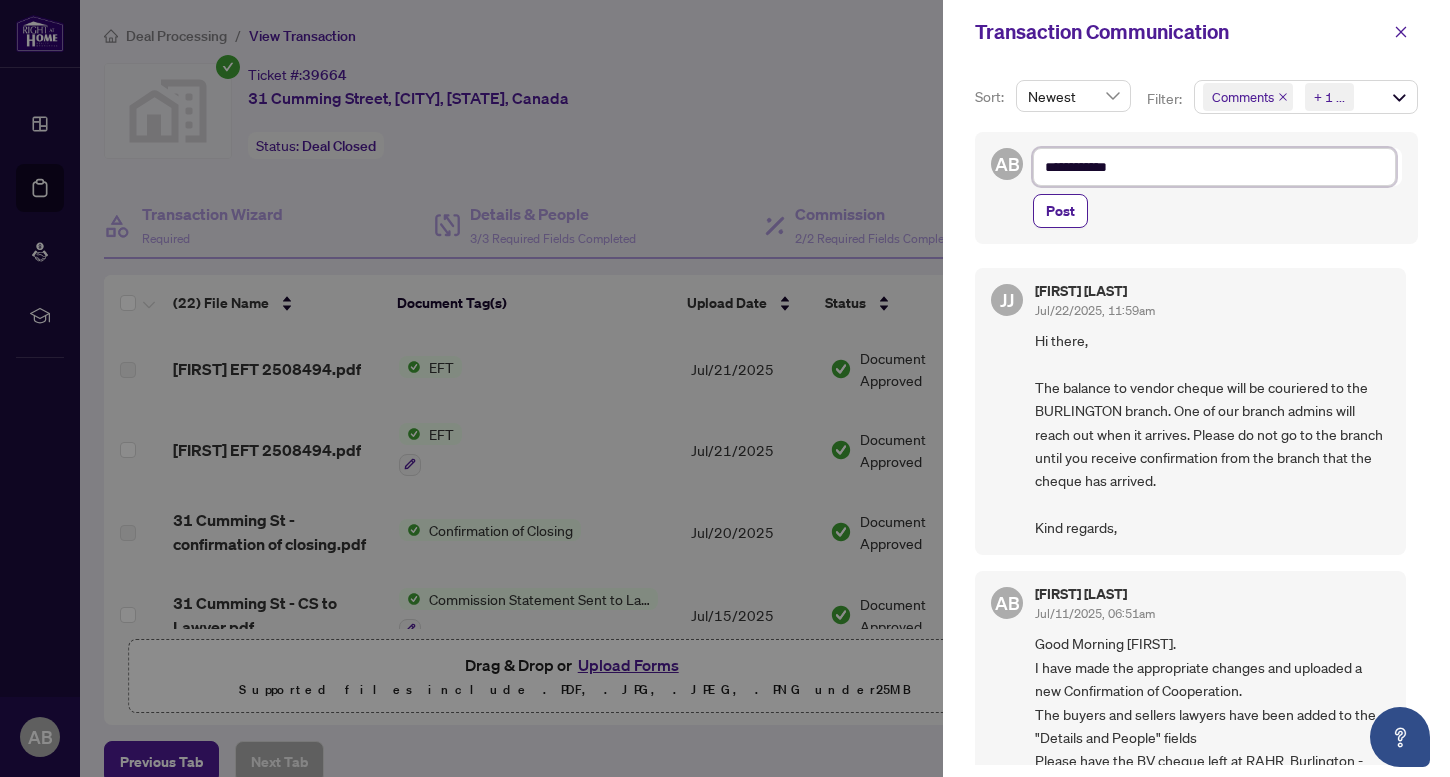 type on "**********" 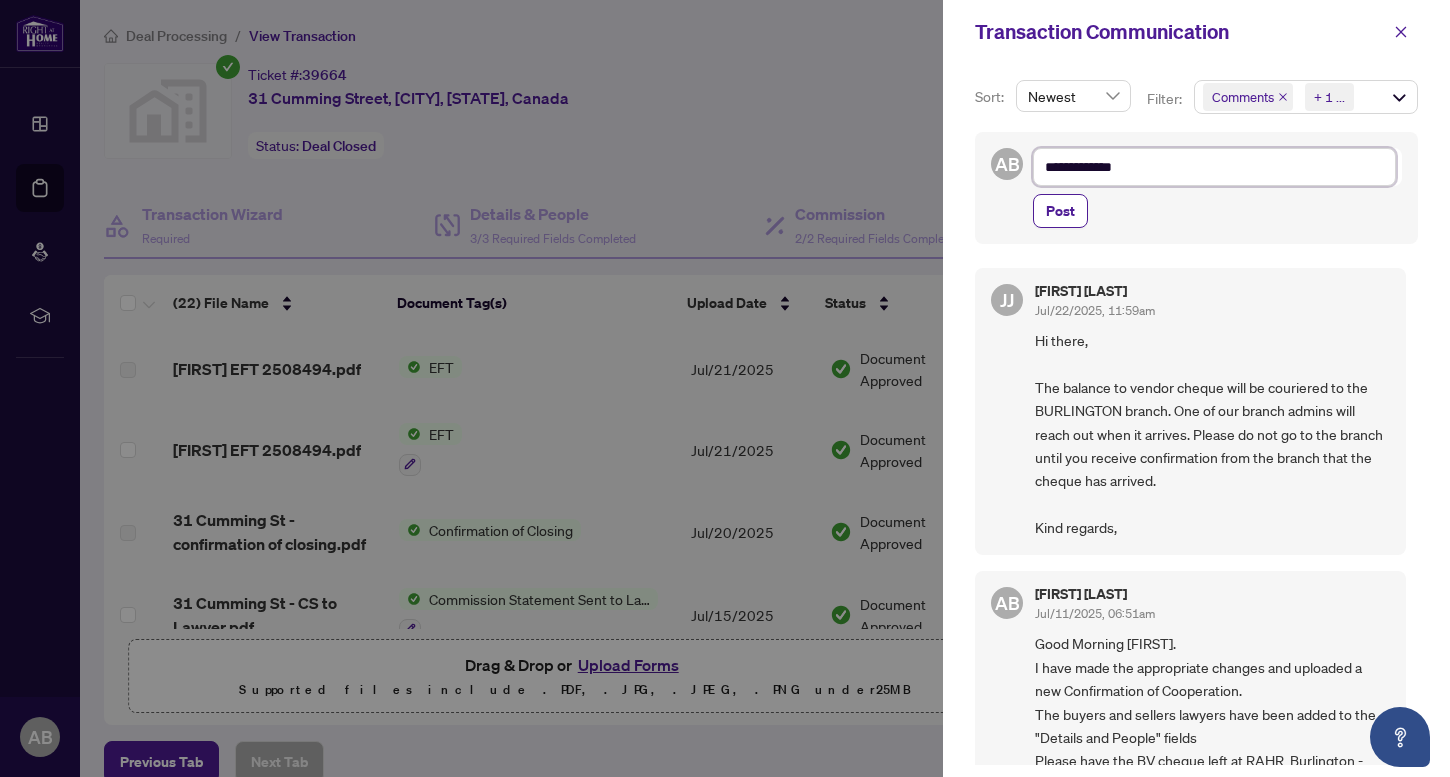 type on "**********" 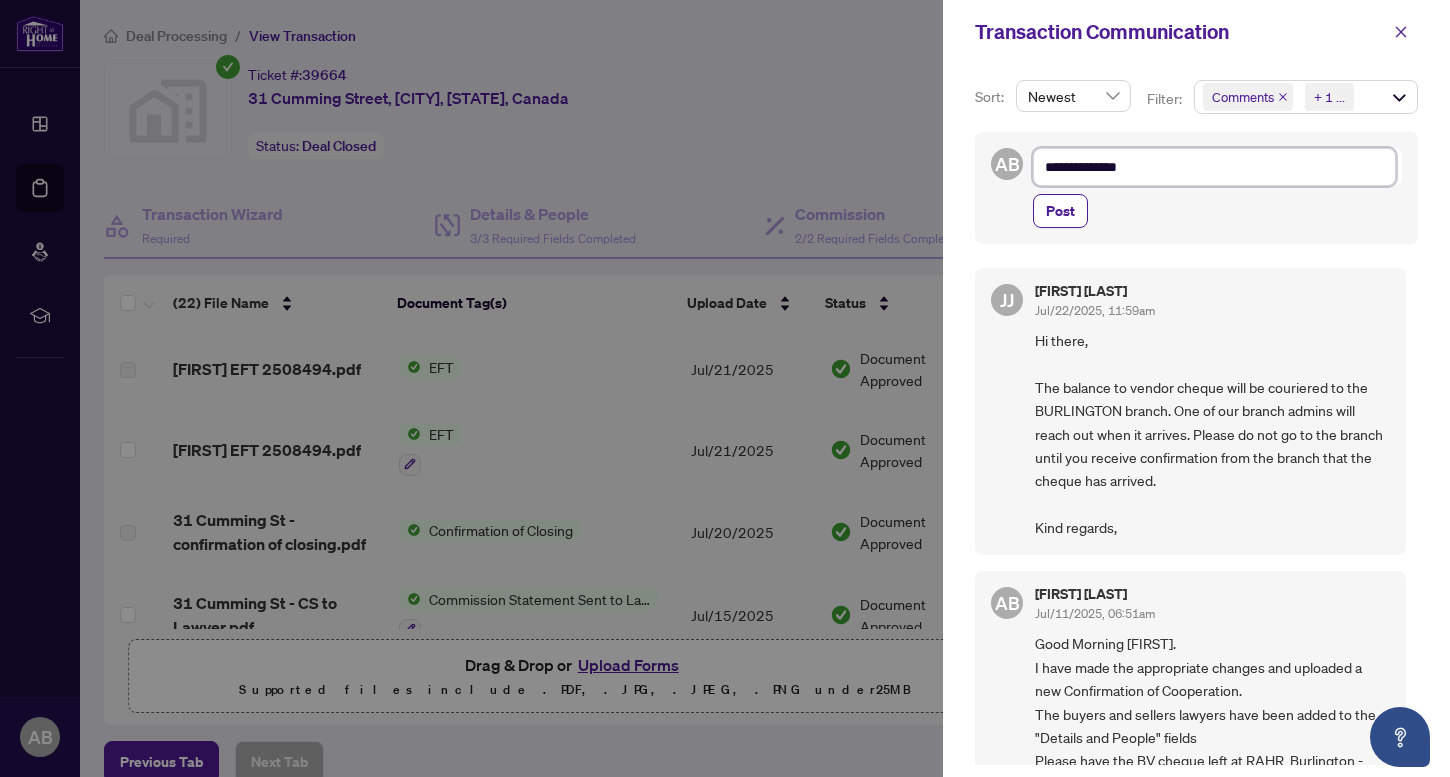 type on "**********" 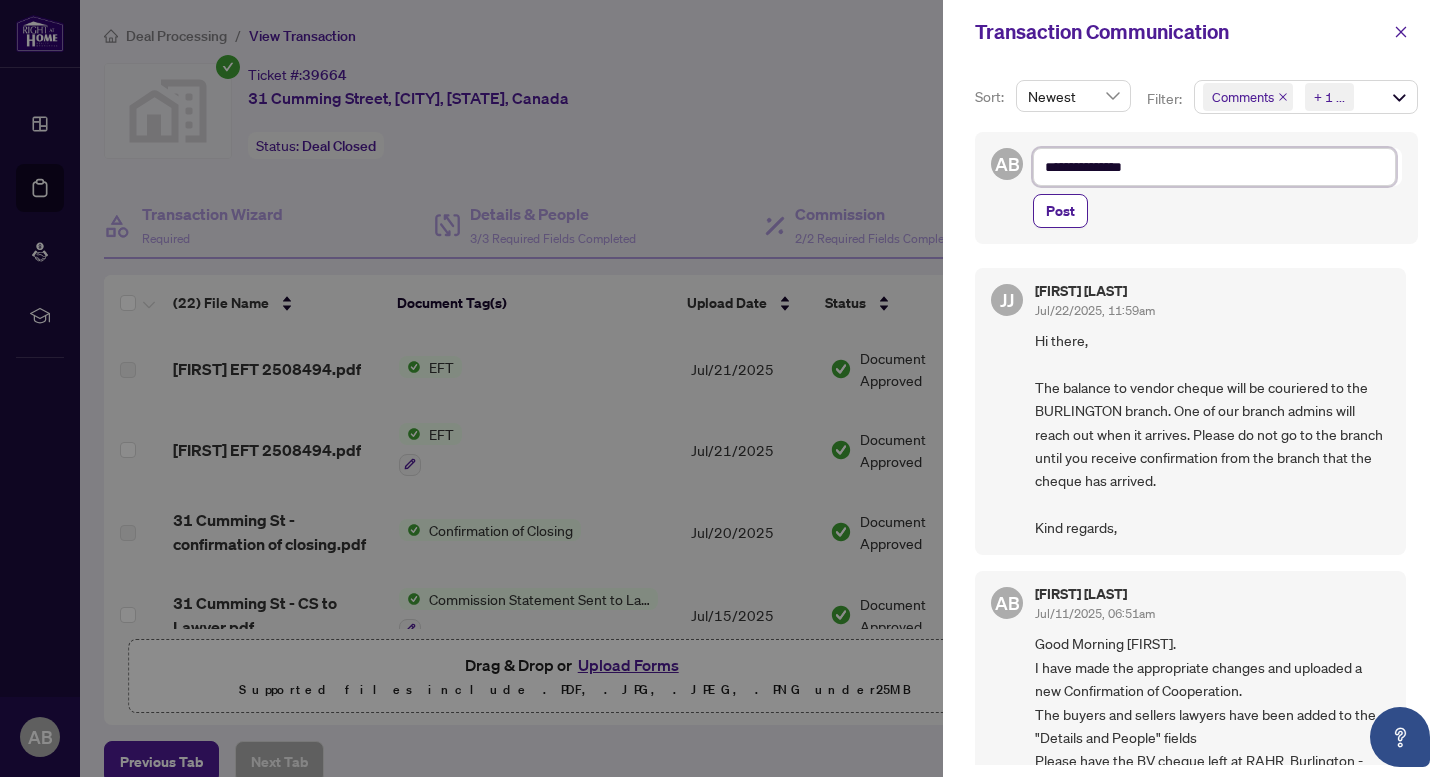 type on "**********" 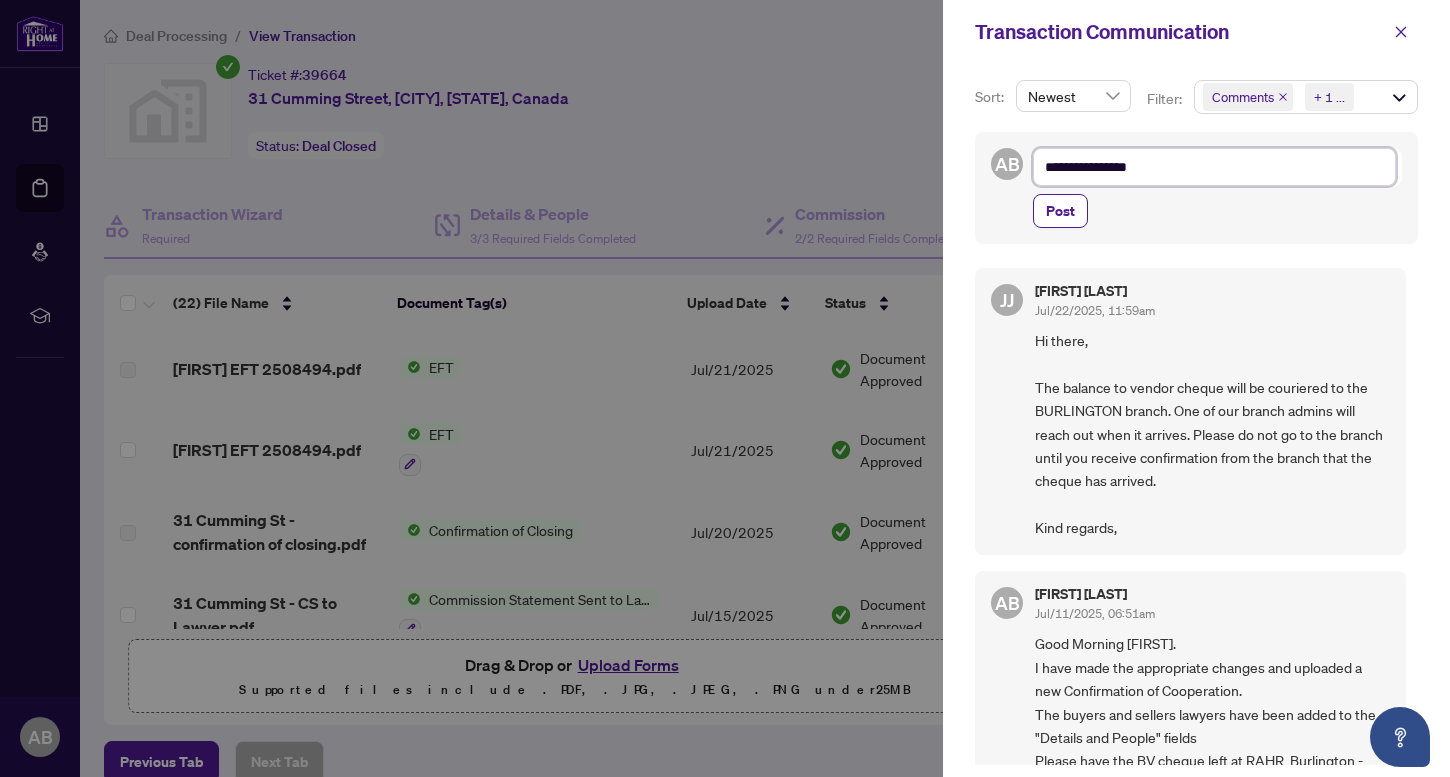 type on "**********" 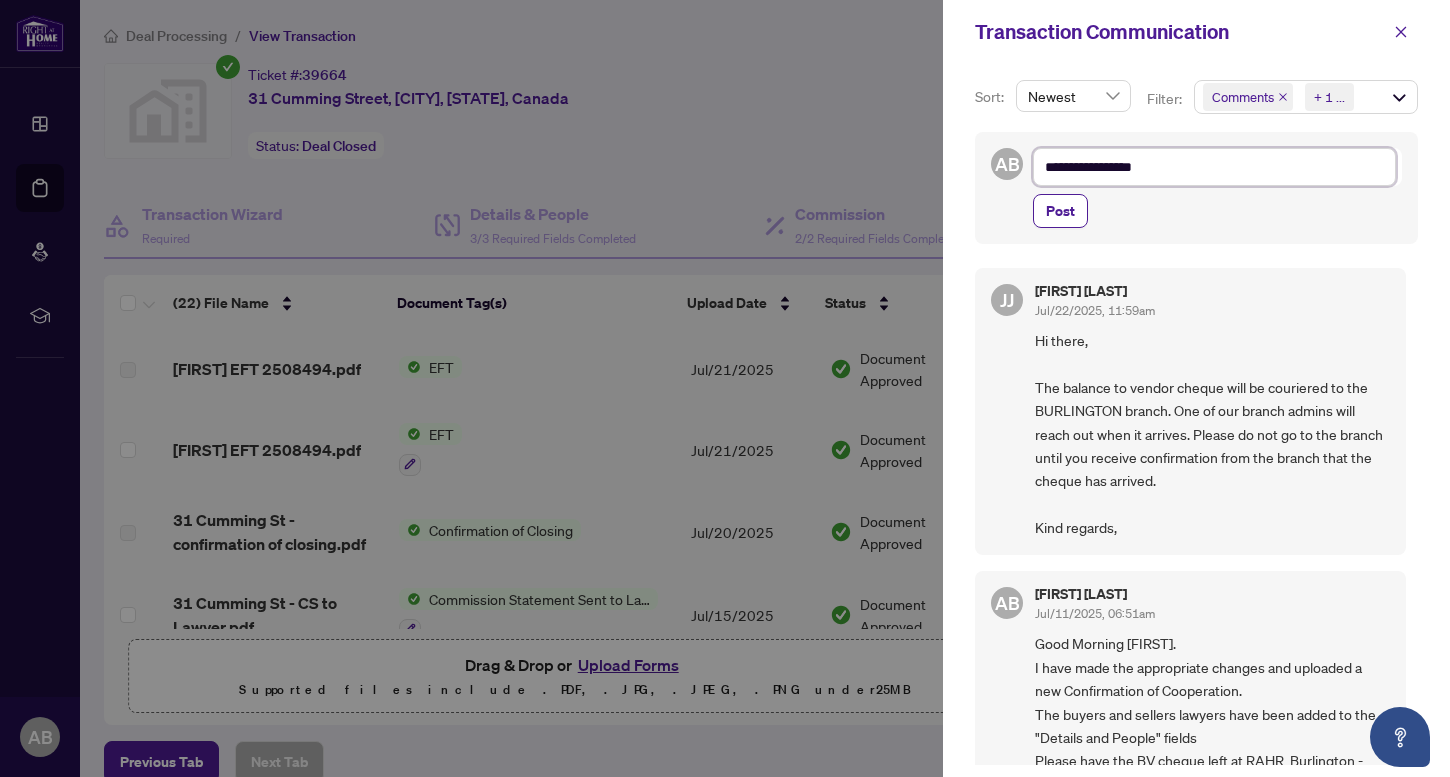 type on "**********" 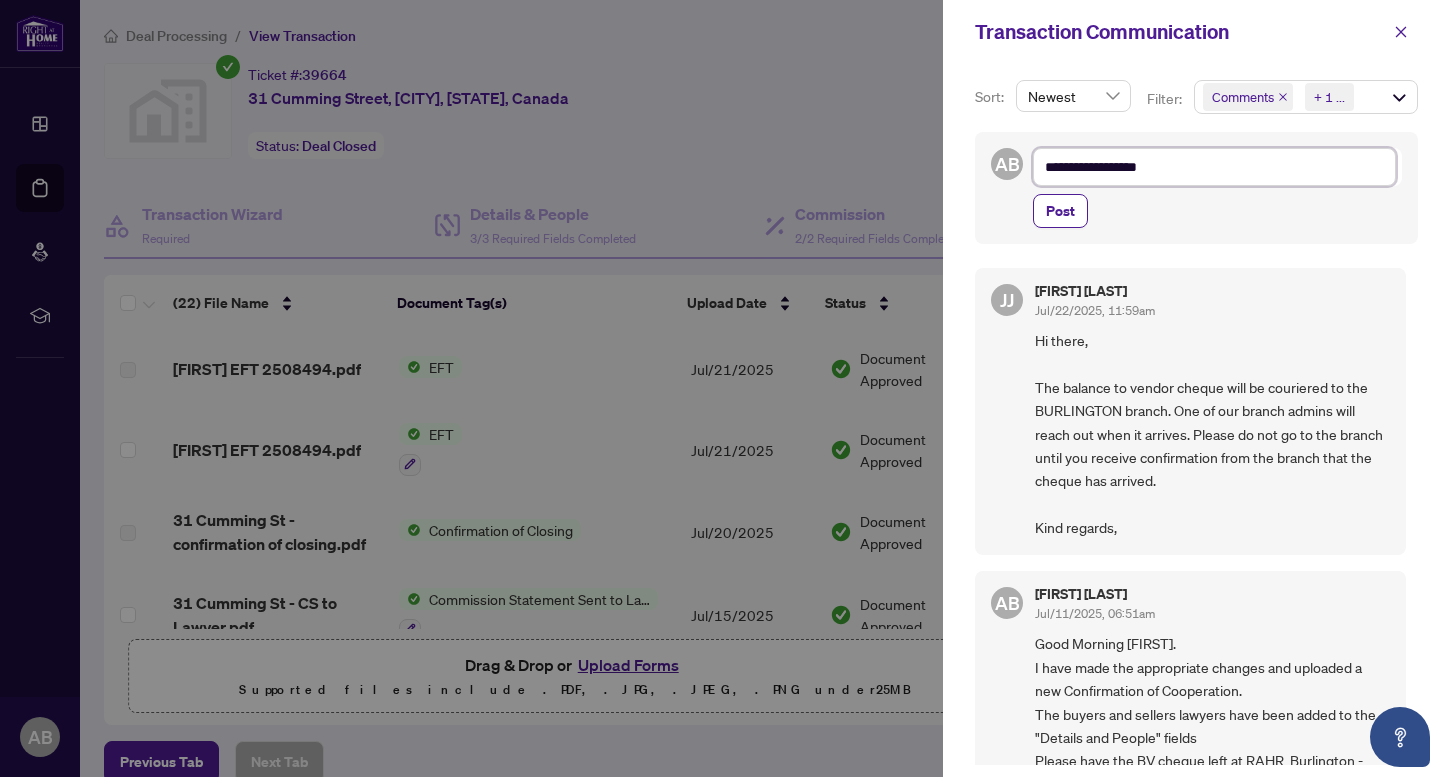 type on "**********" 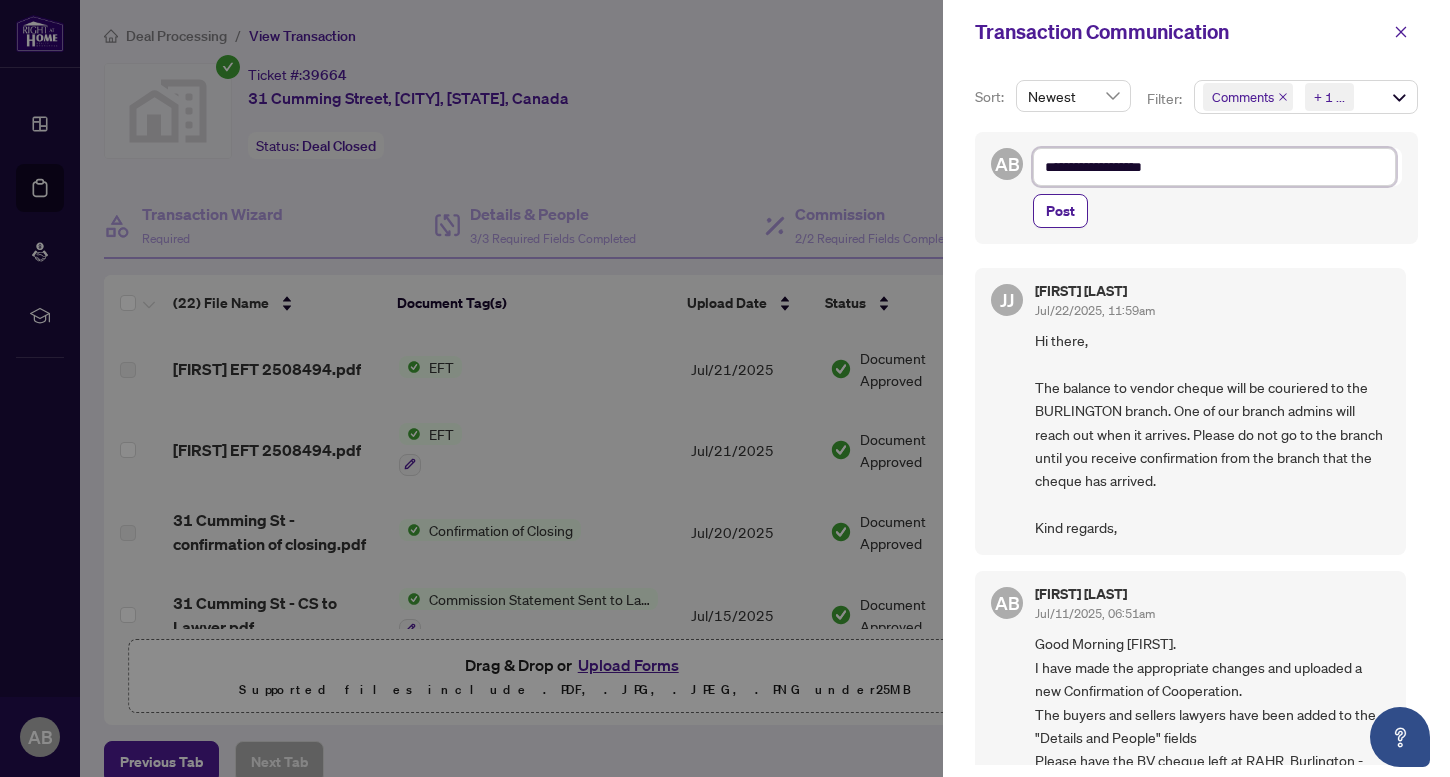 type on "**********" 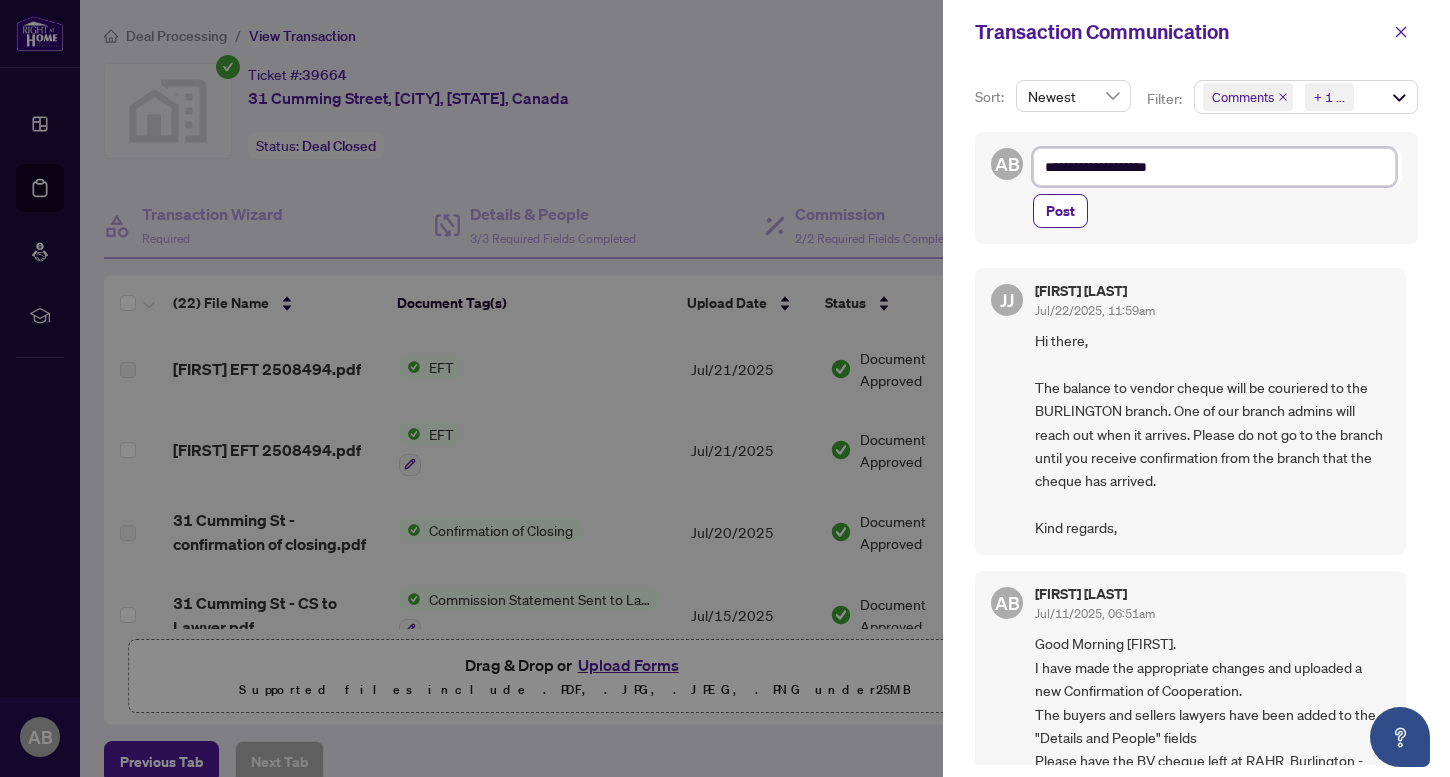 type on "**********" 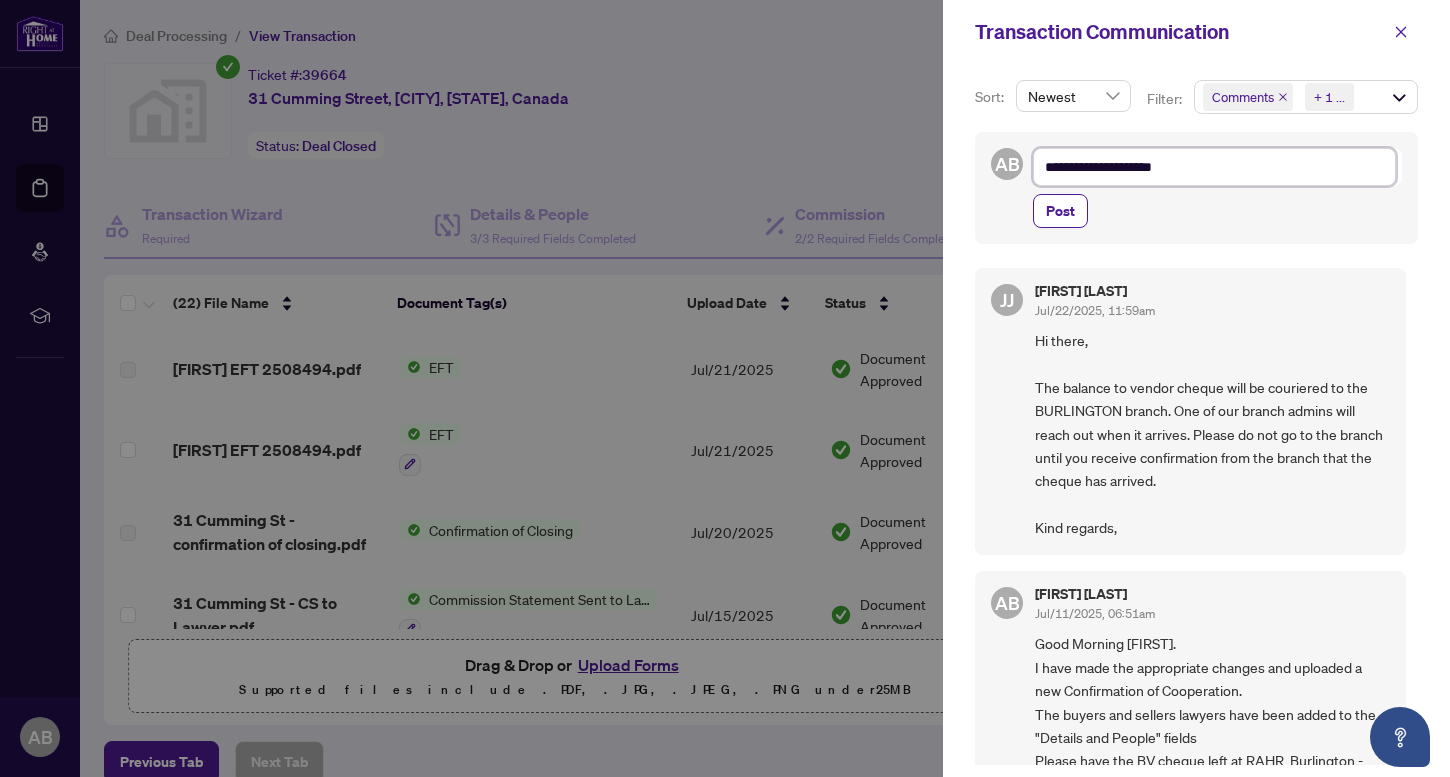 type on "**********" 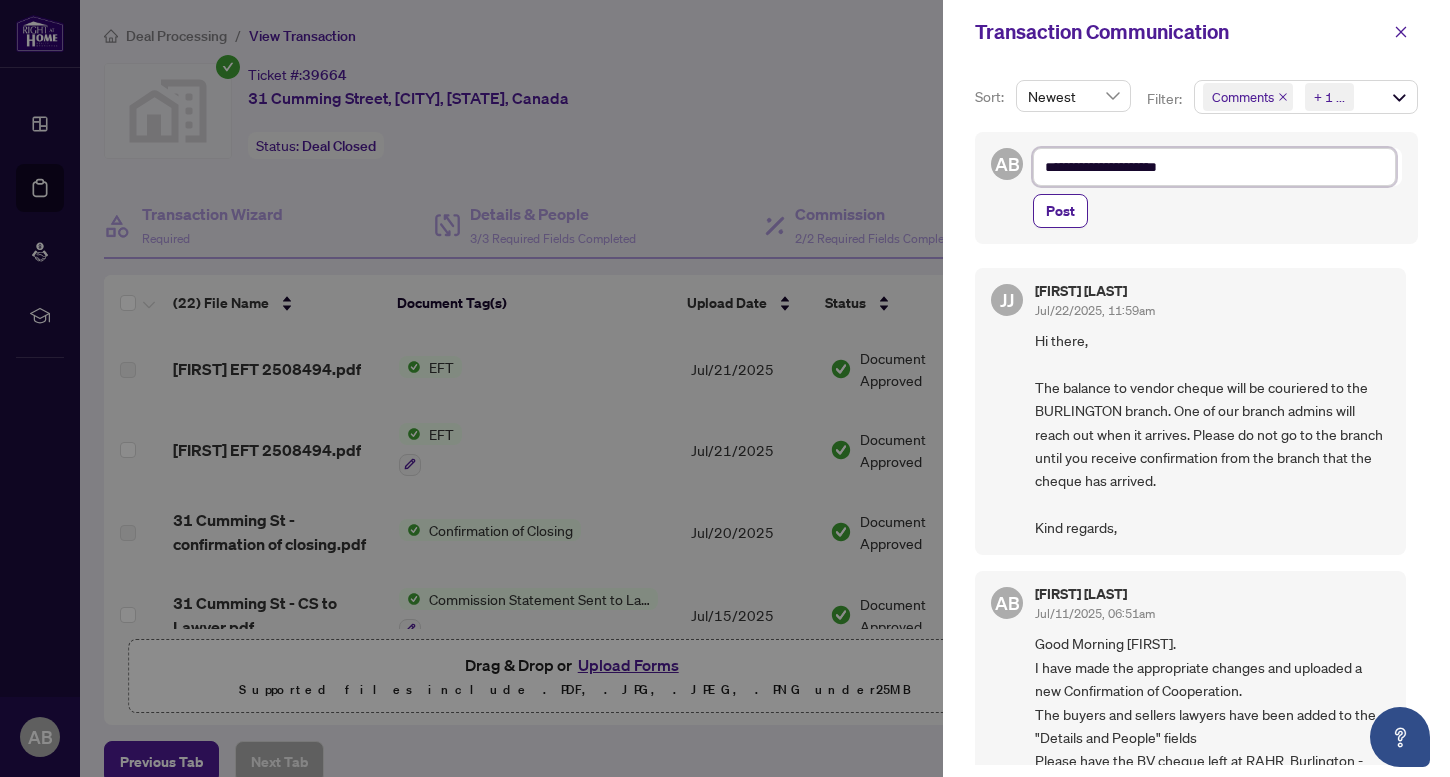 type on "**********" 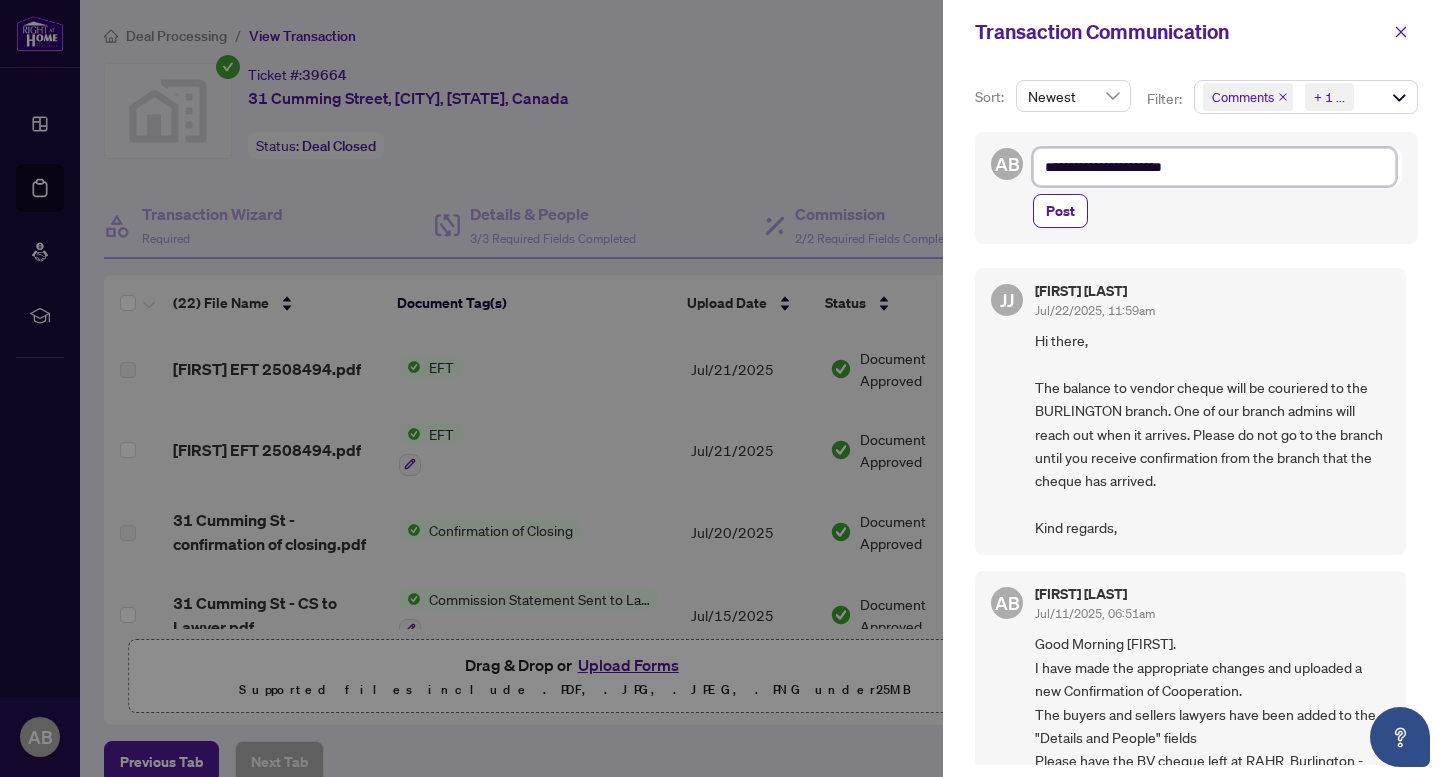 type on "**********" 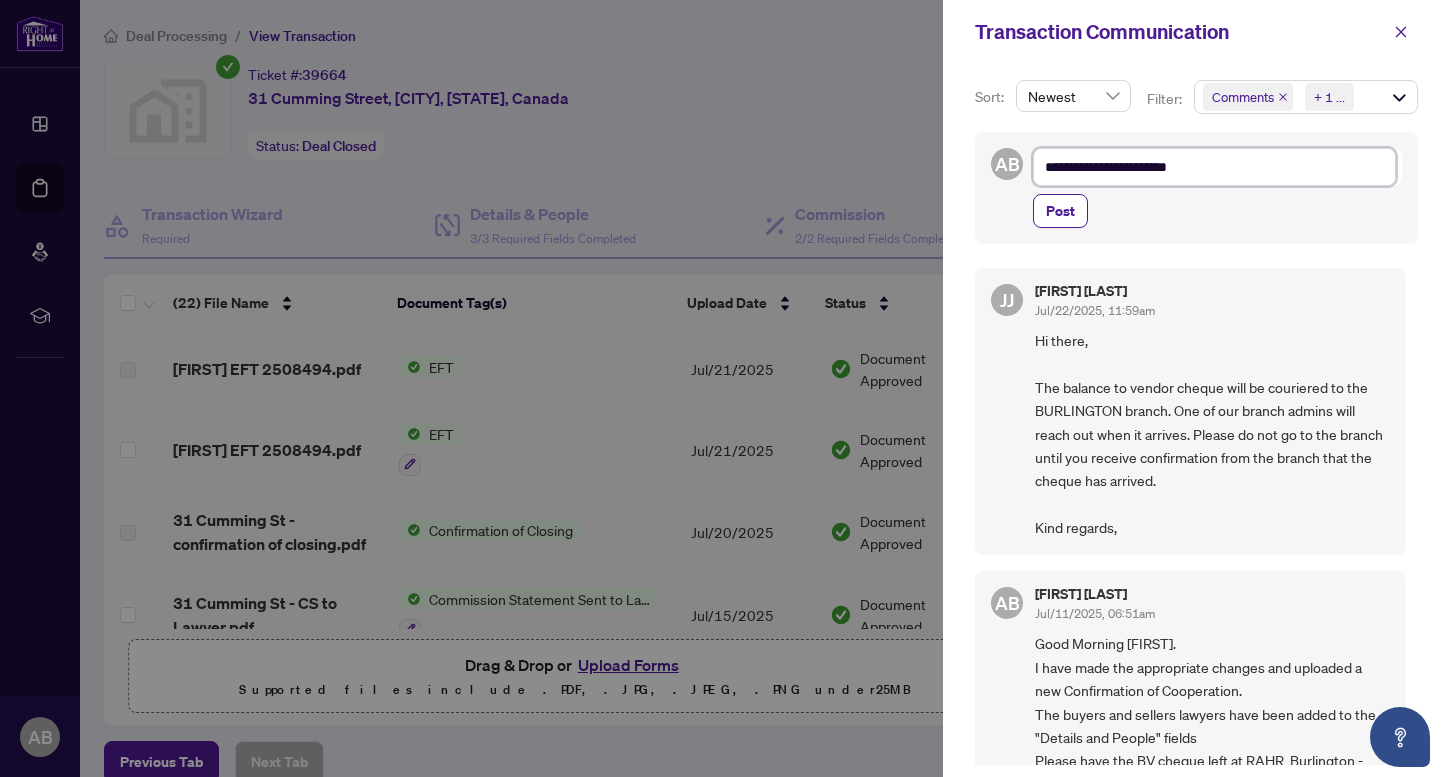 type on "**********" 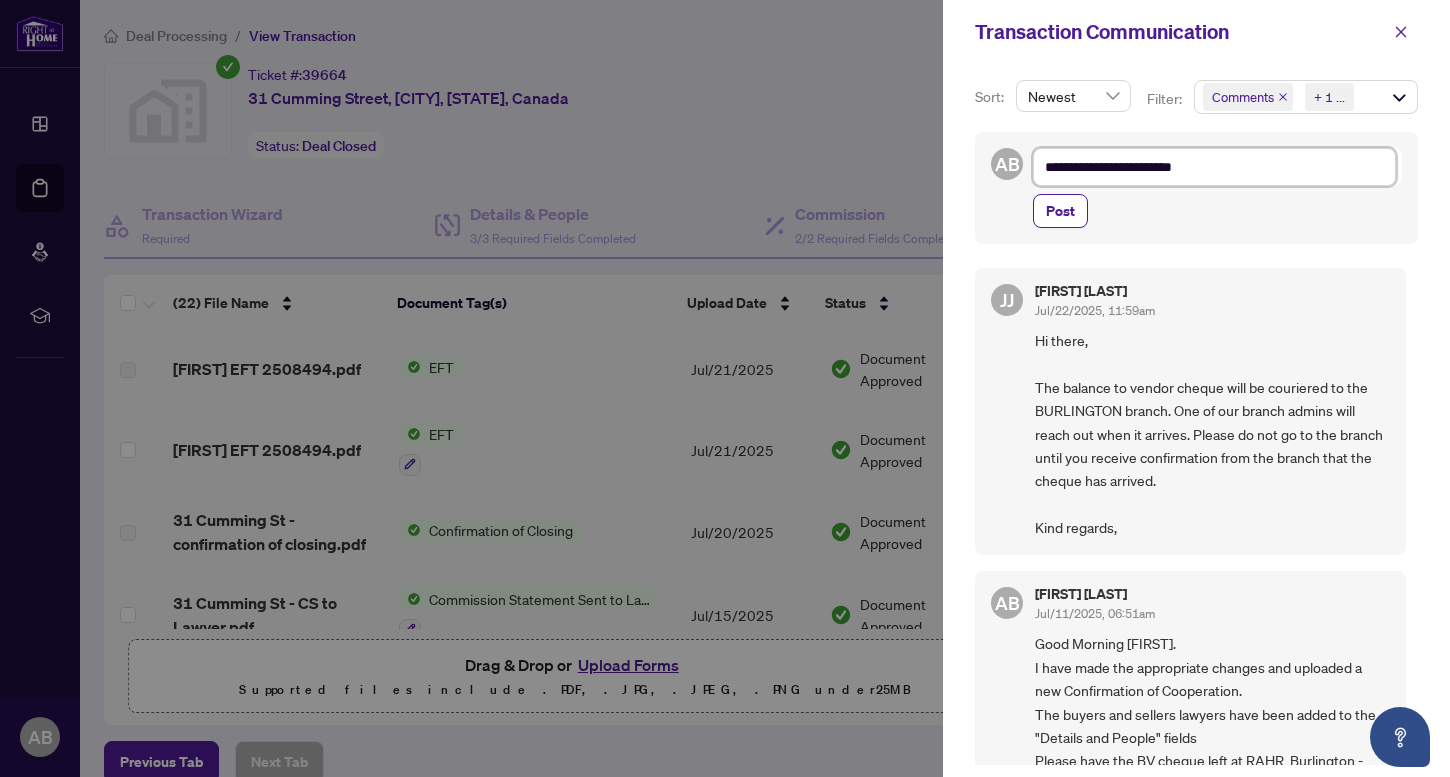 type on "**********" 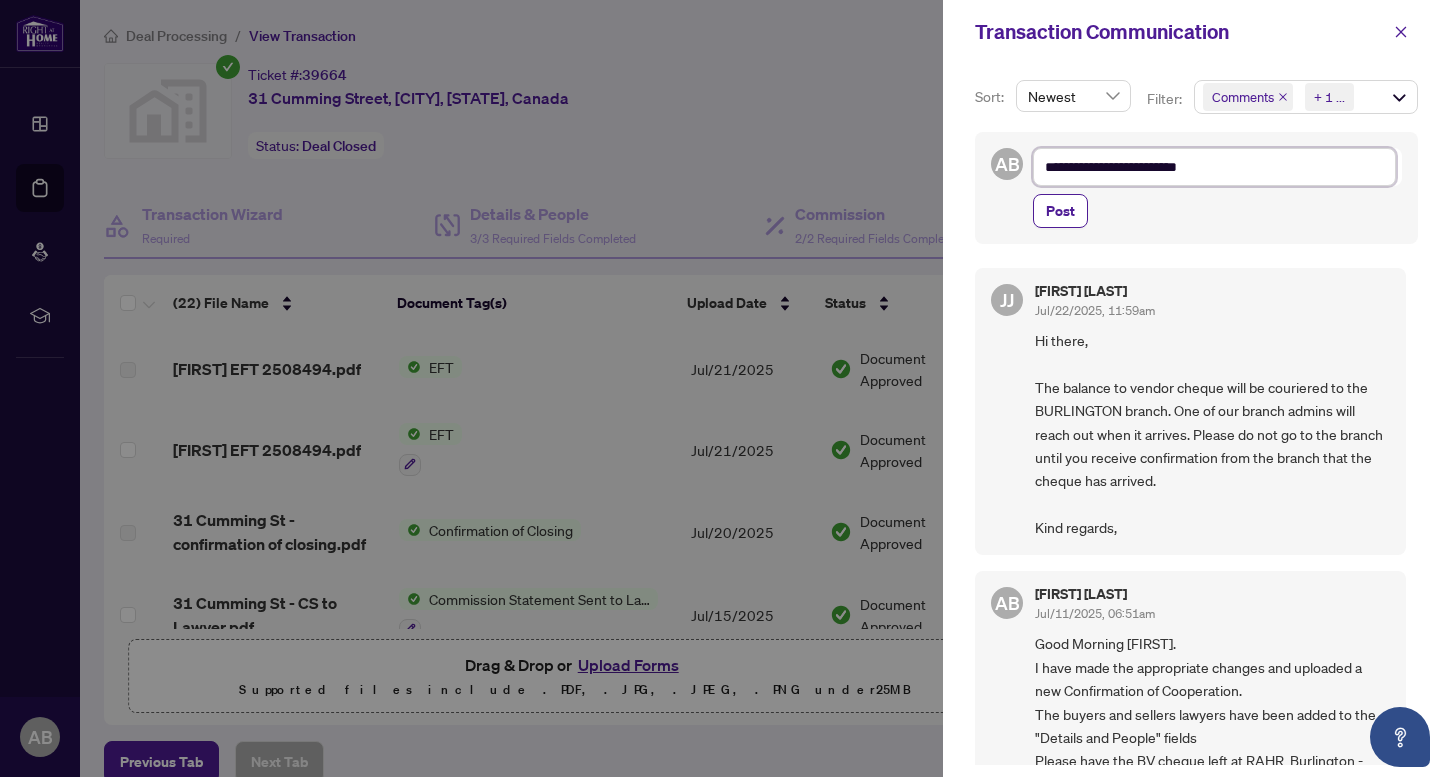 type on "**********" 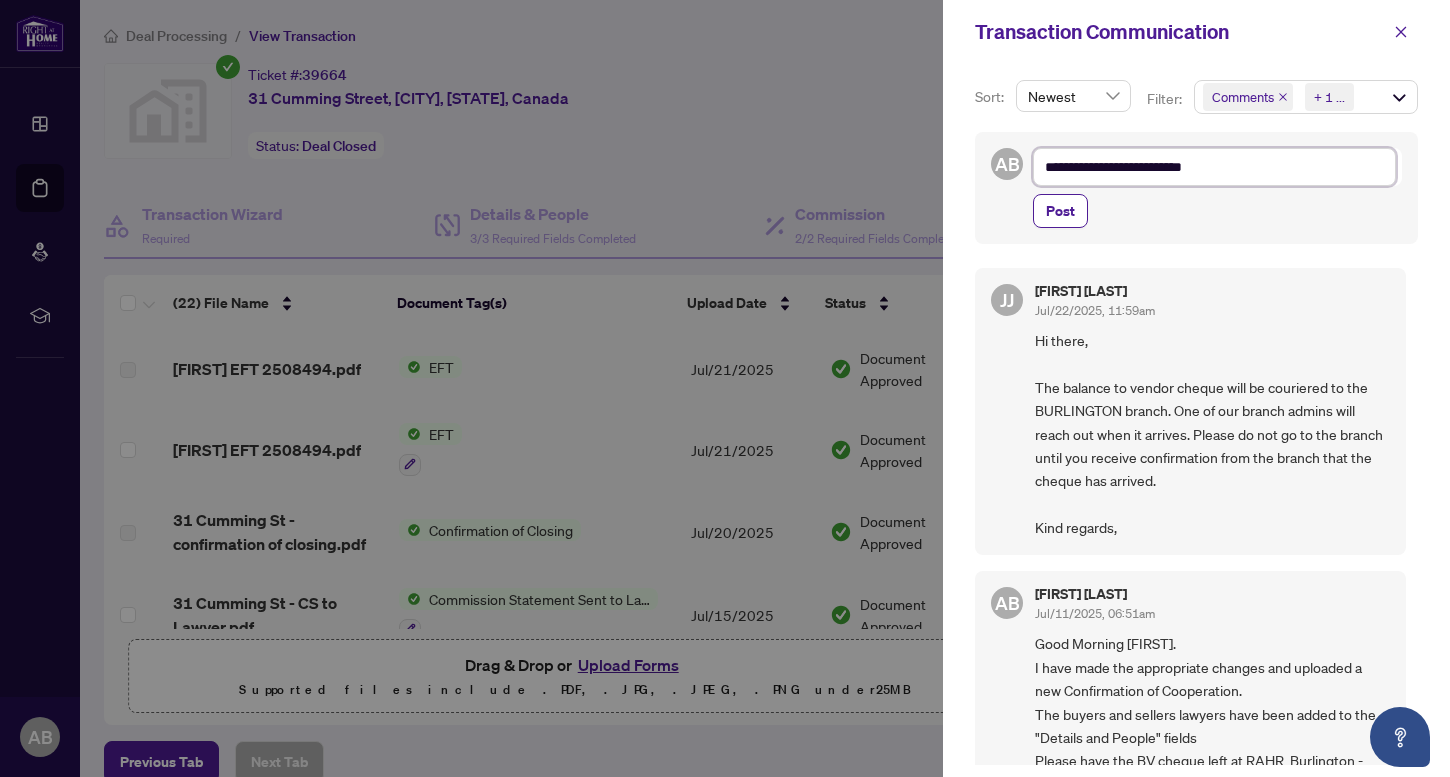 type on "**********" 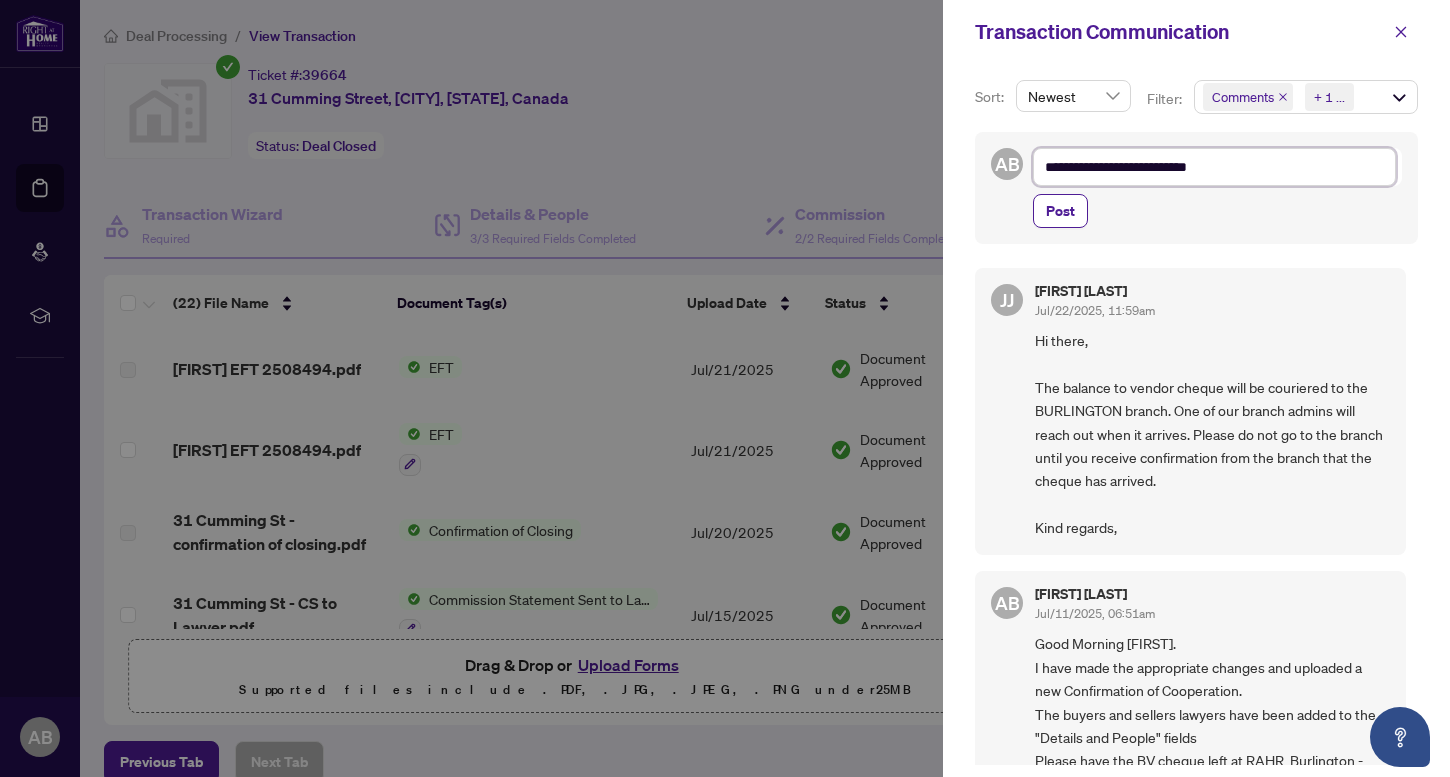 type on "**********" 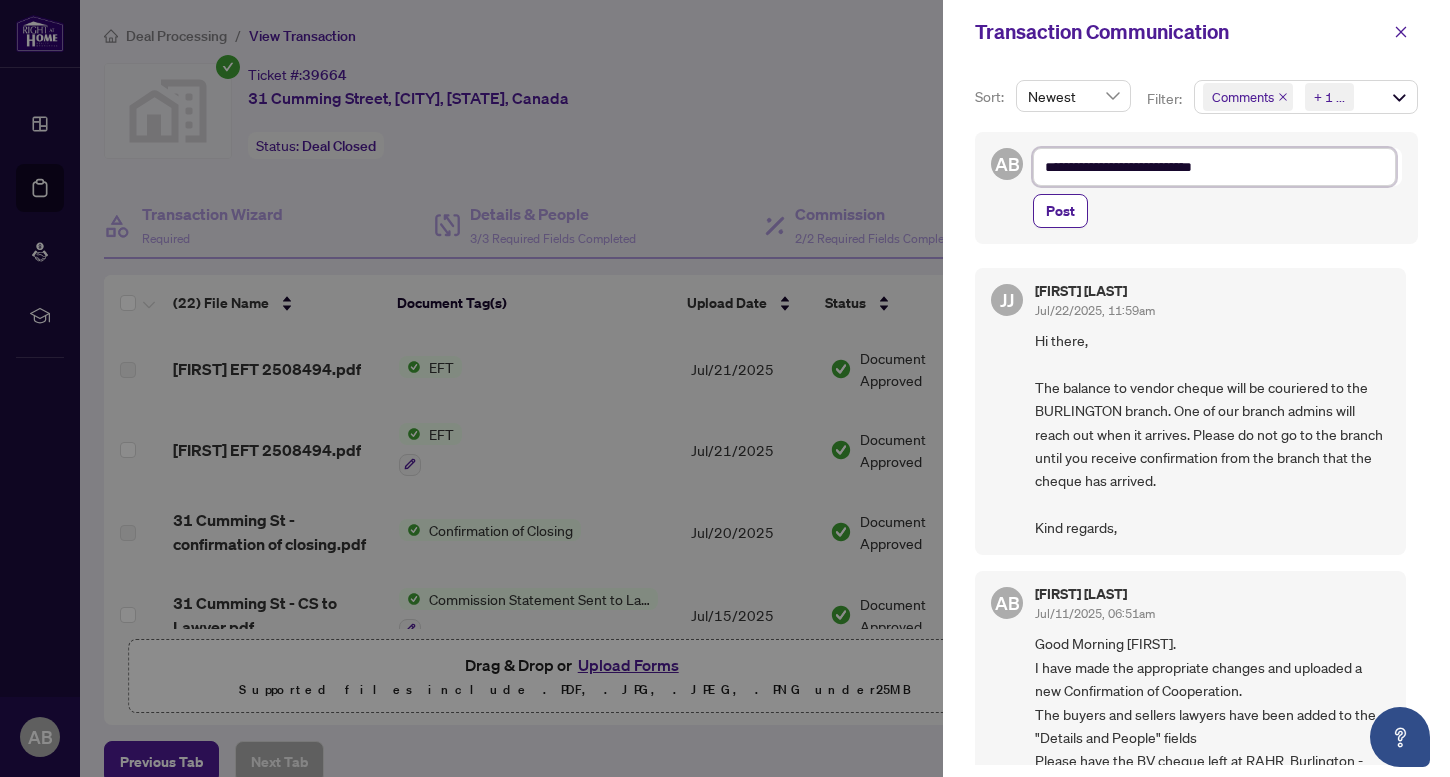 type on "**********" 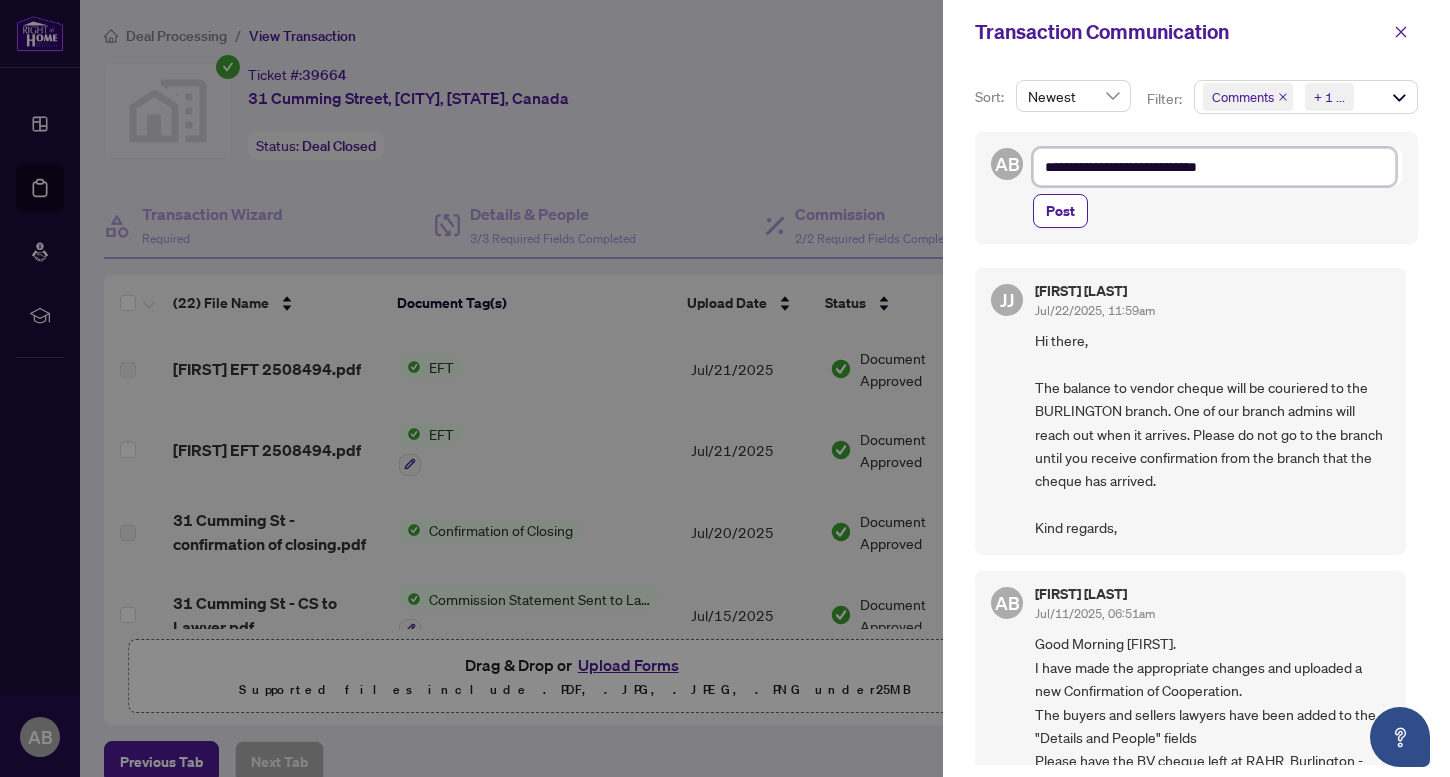 type on "**********" 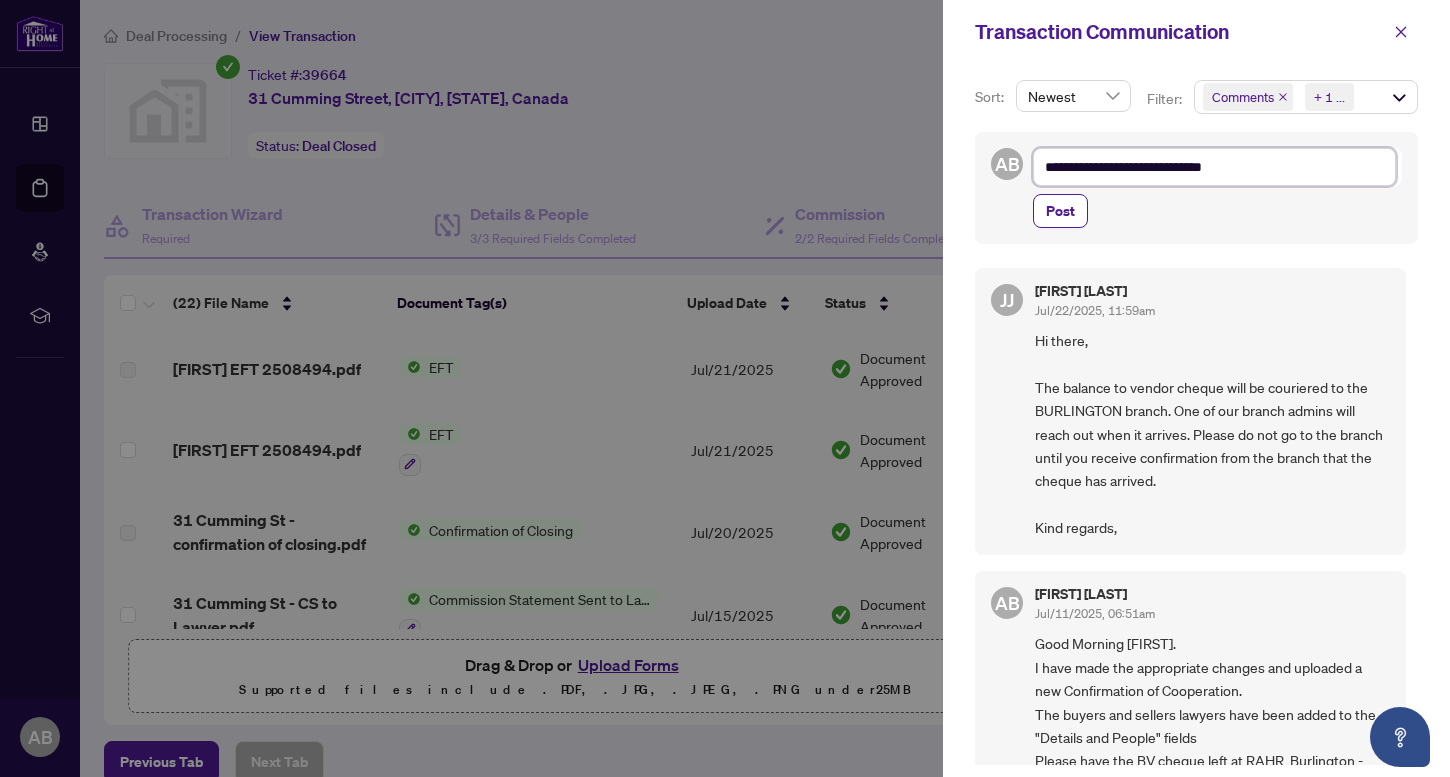type on "**********" 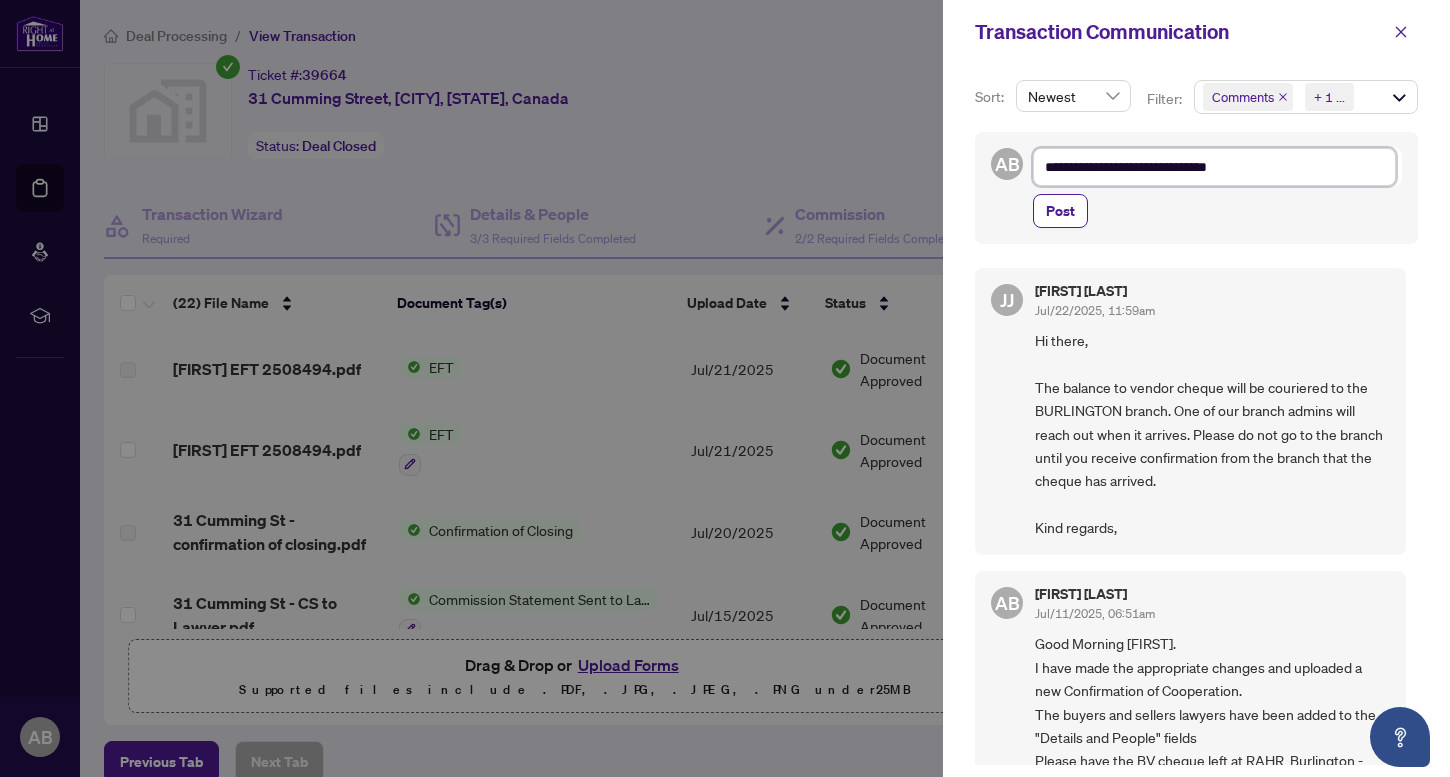 type on "**********" 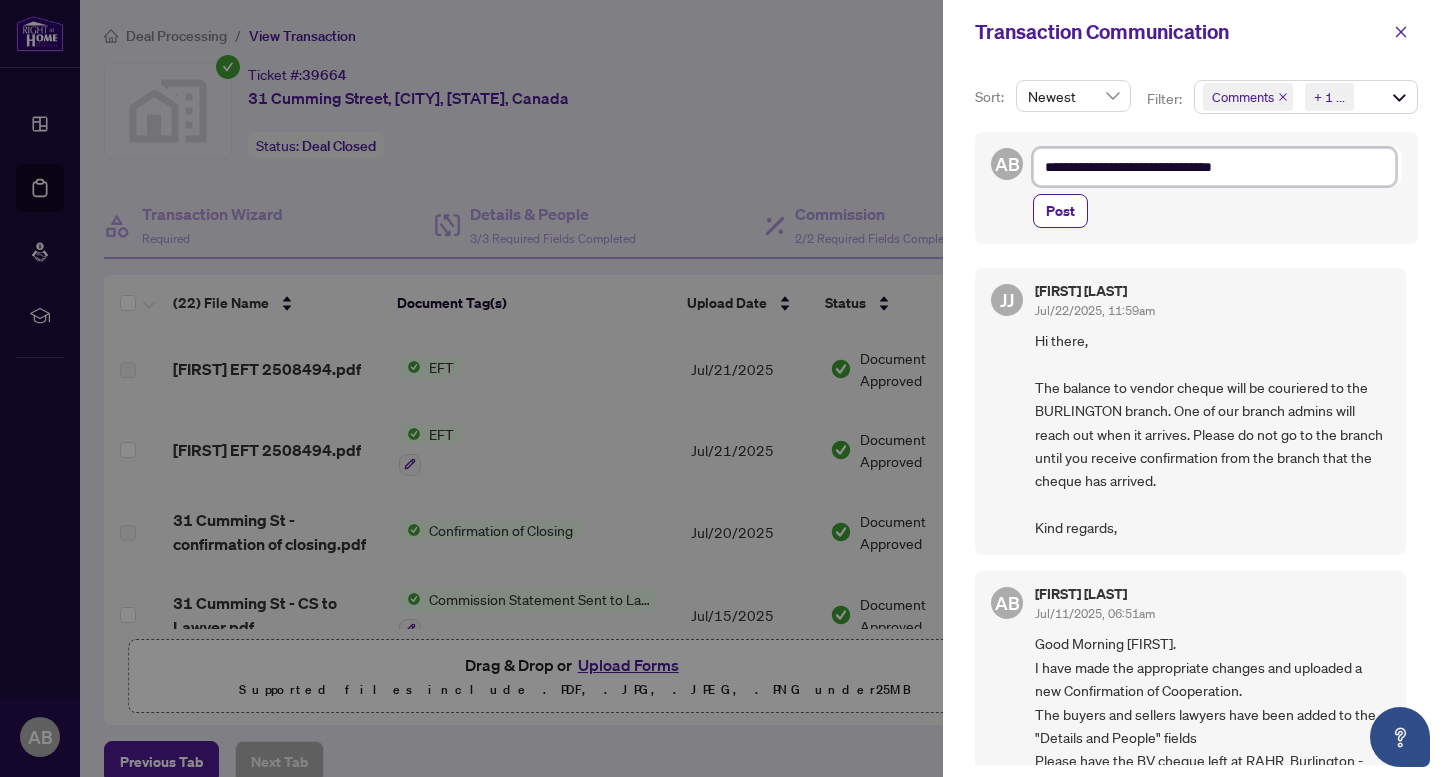 type on "**********" 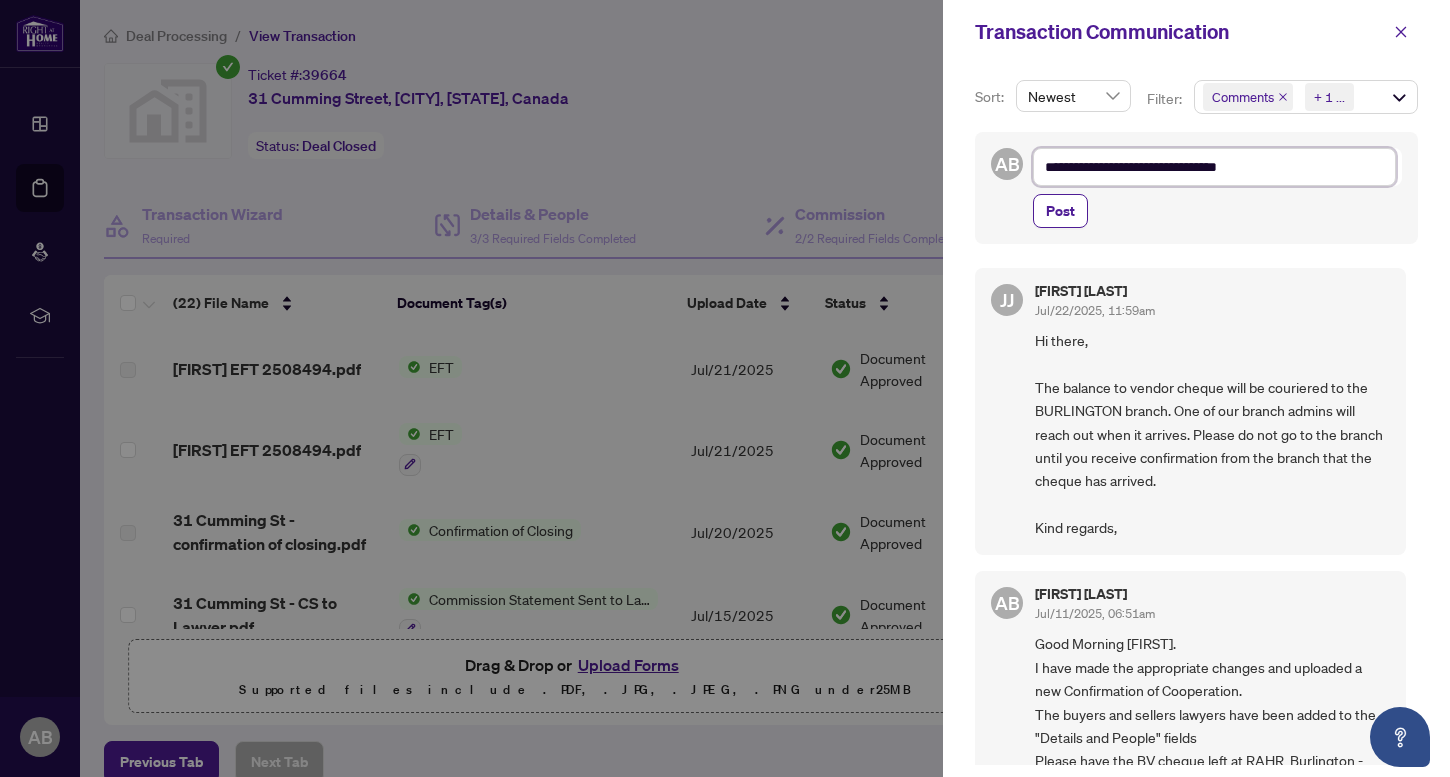 type on "**********" 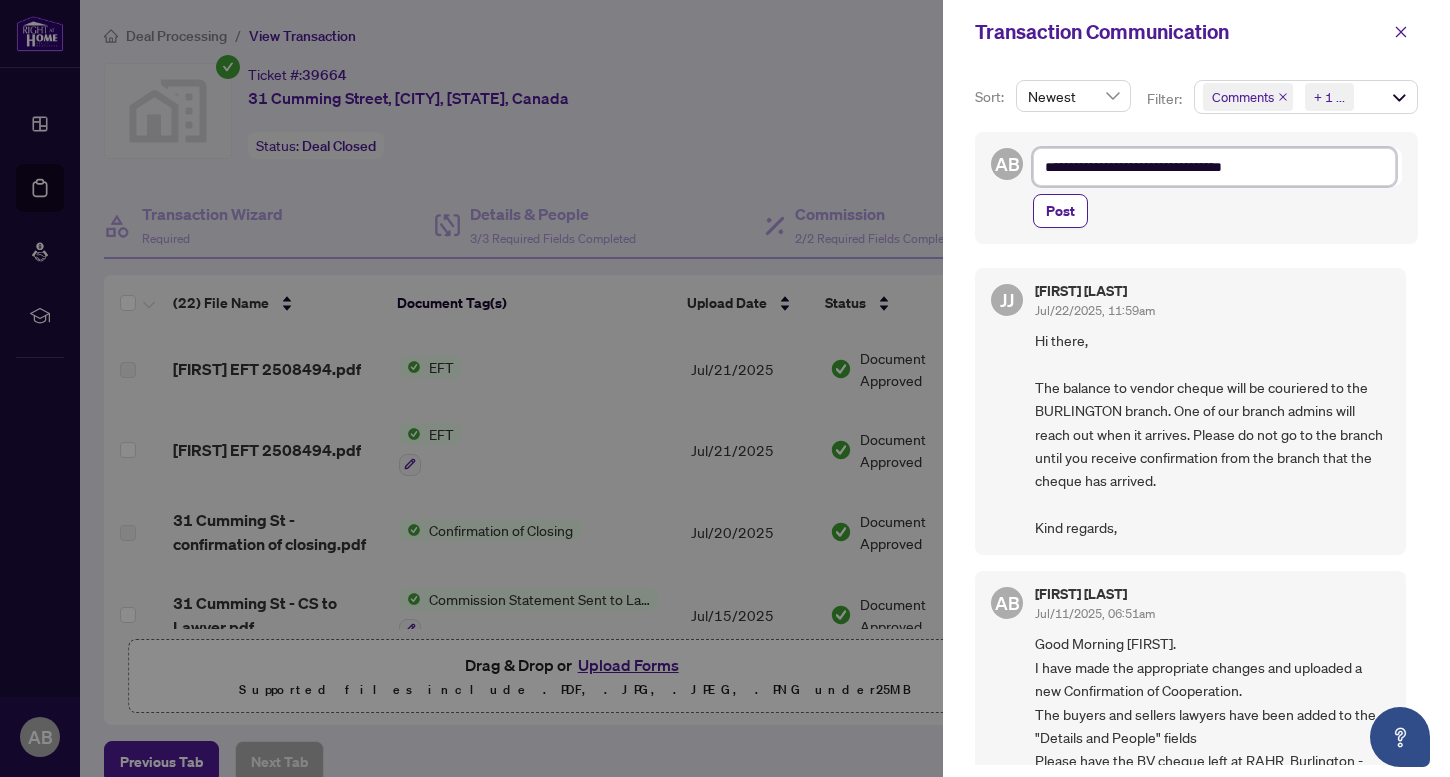 type on "**********" 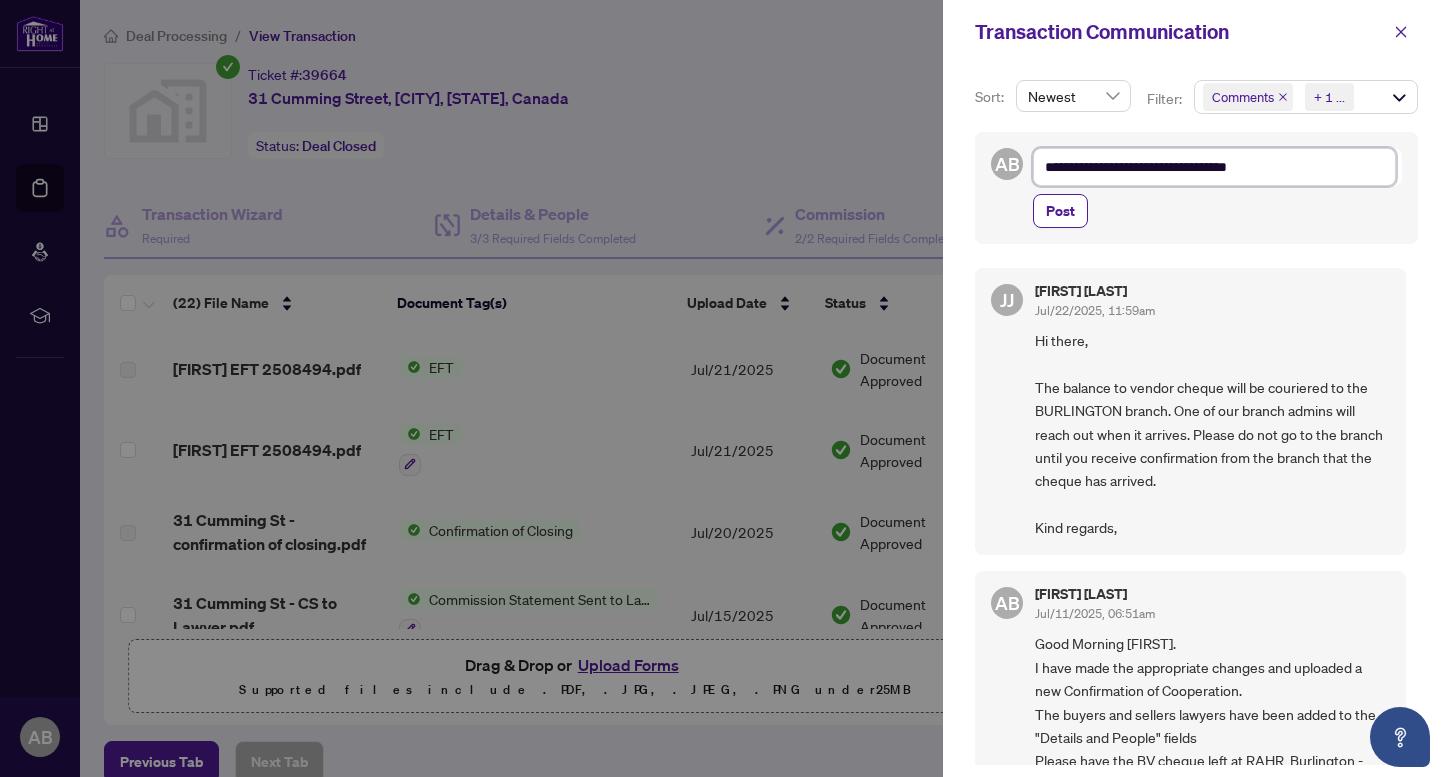 type on "**********" 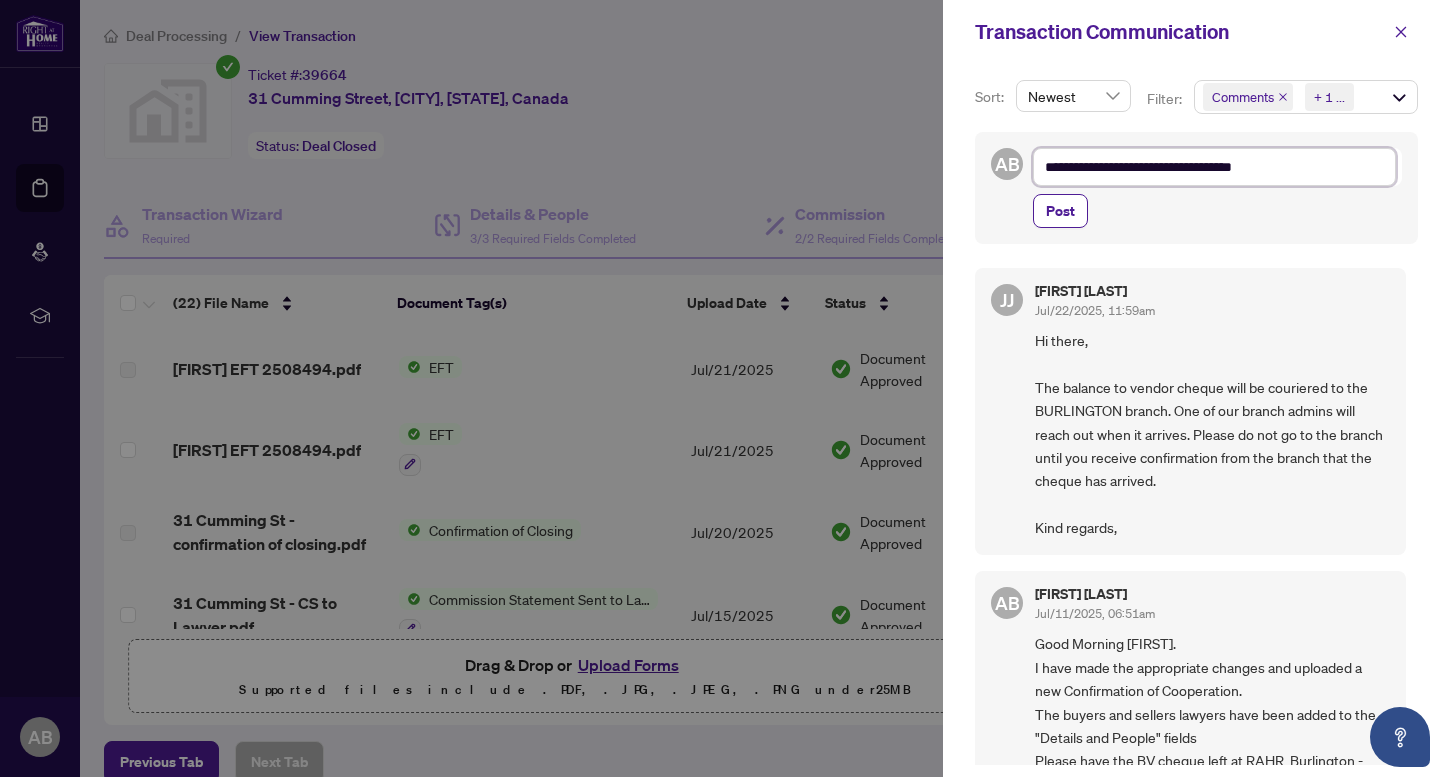 type on "**********" 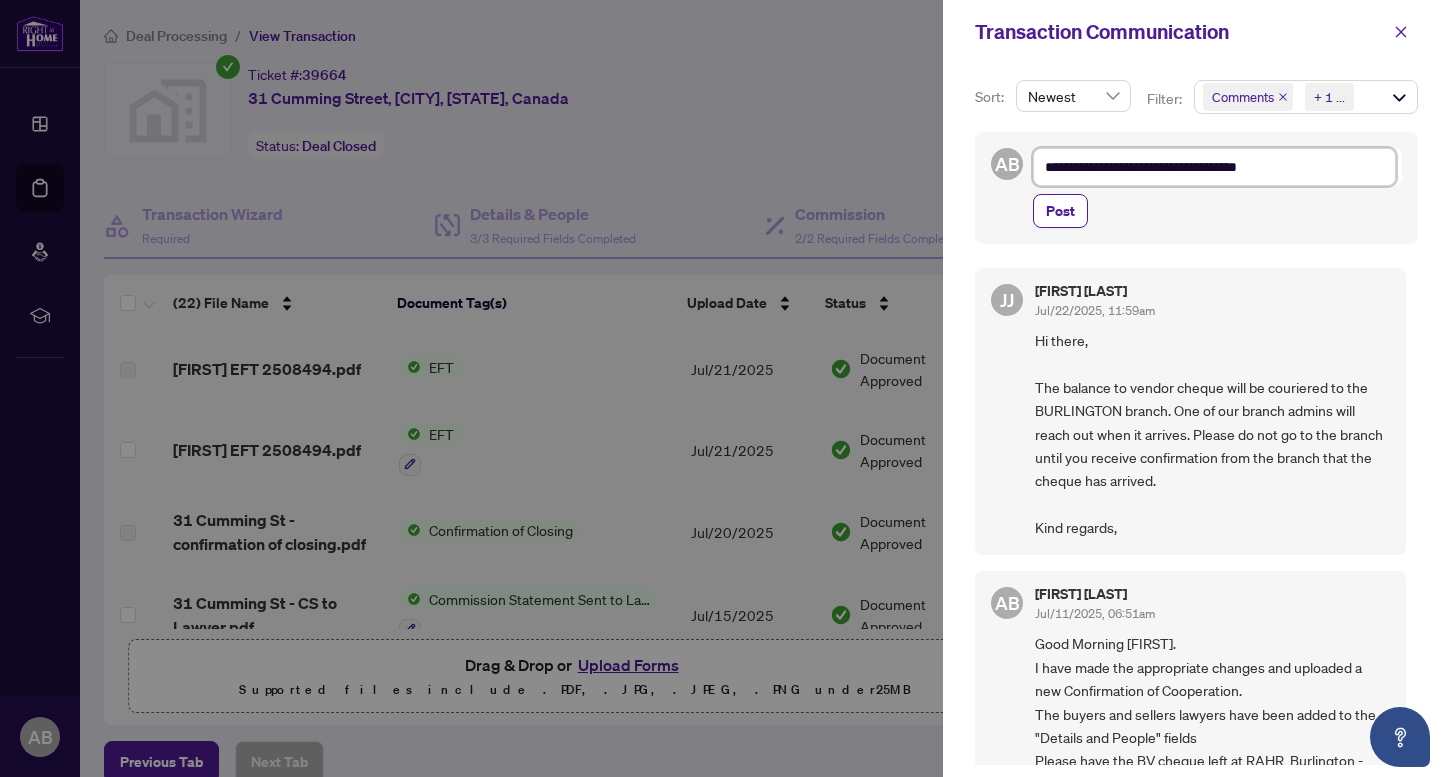 type on "**********" 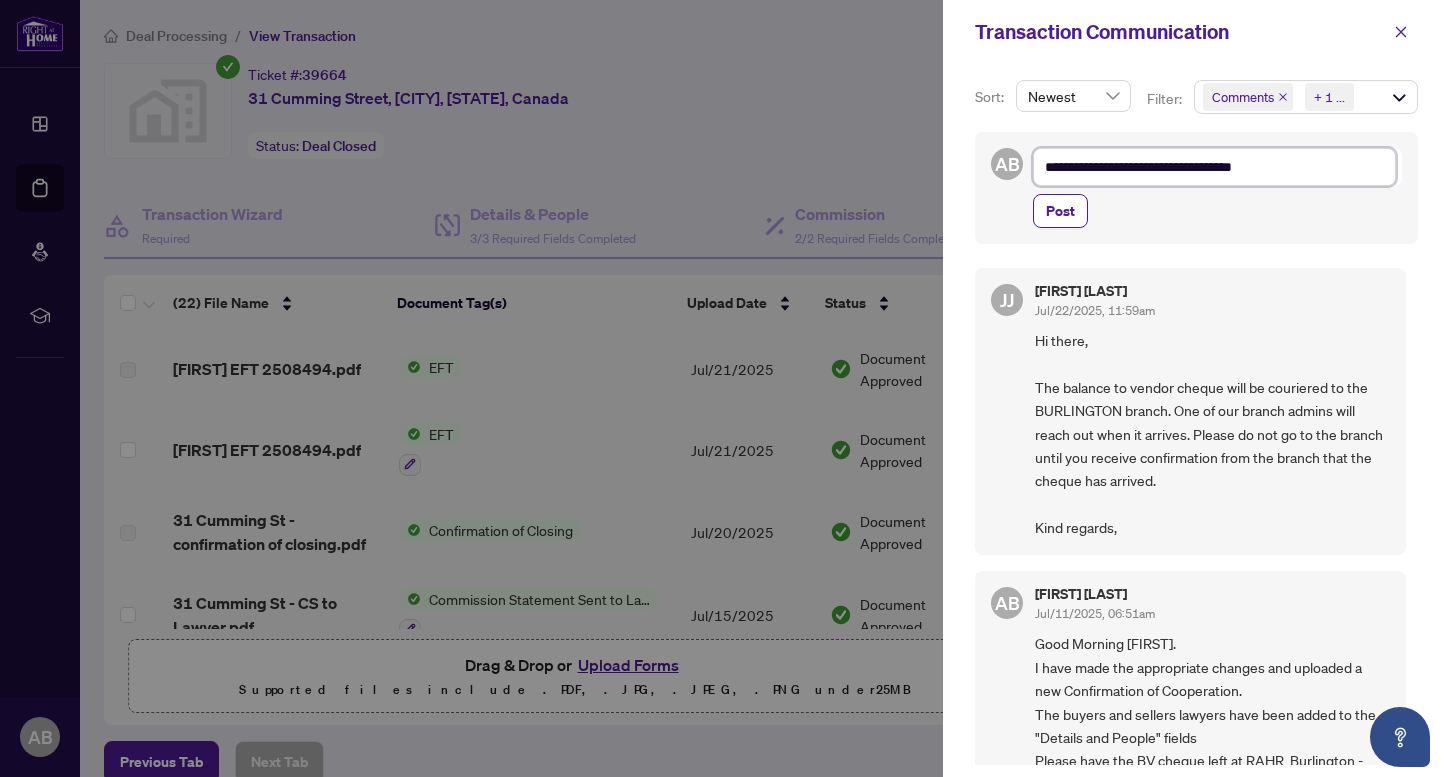 type on "**********" 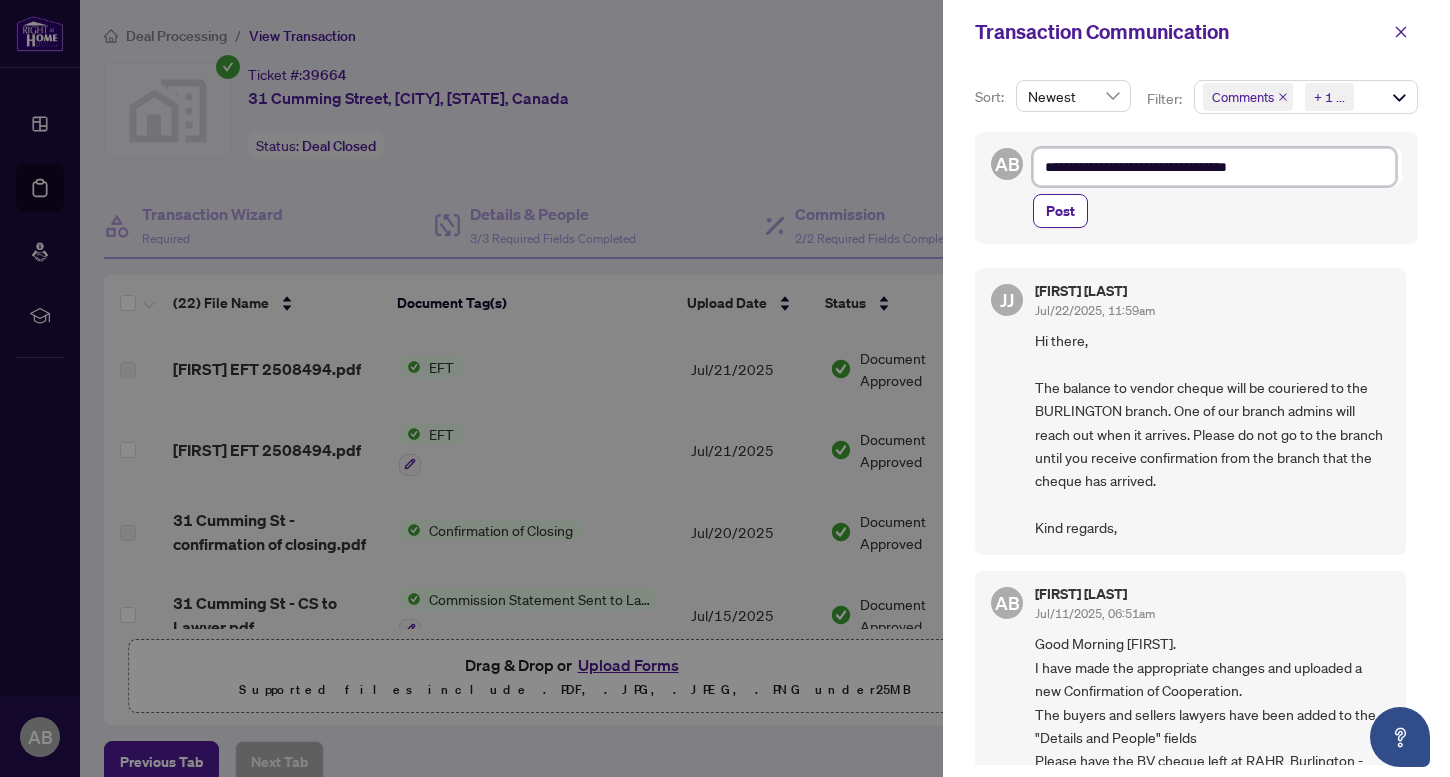 type on "**********" 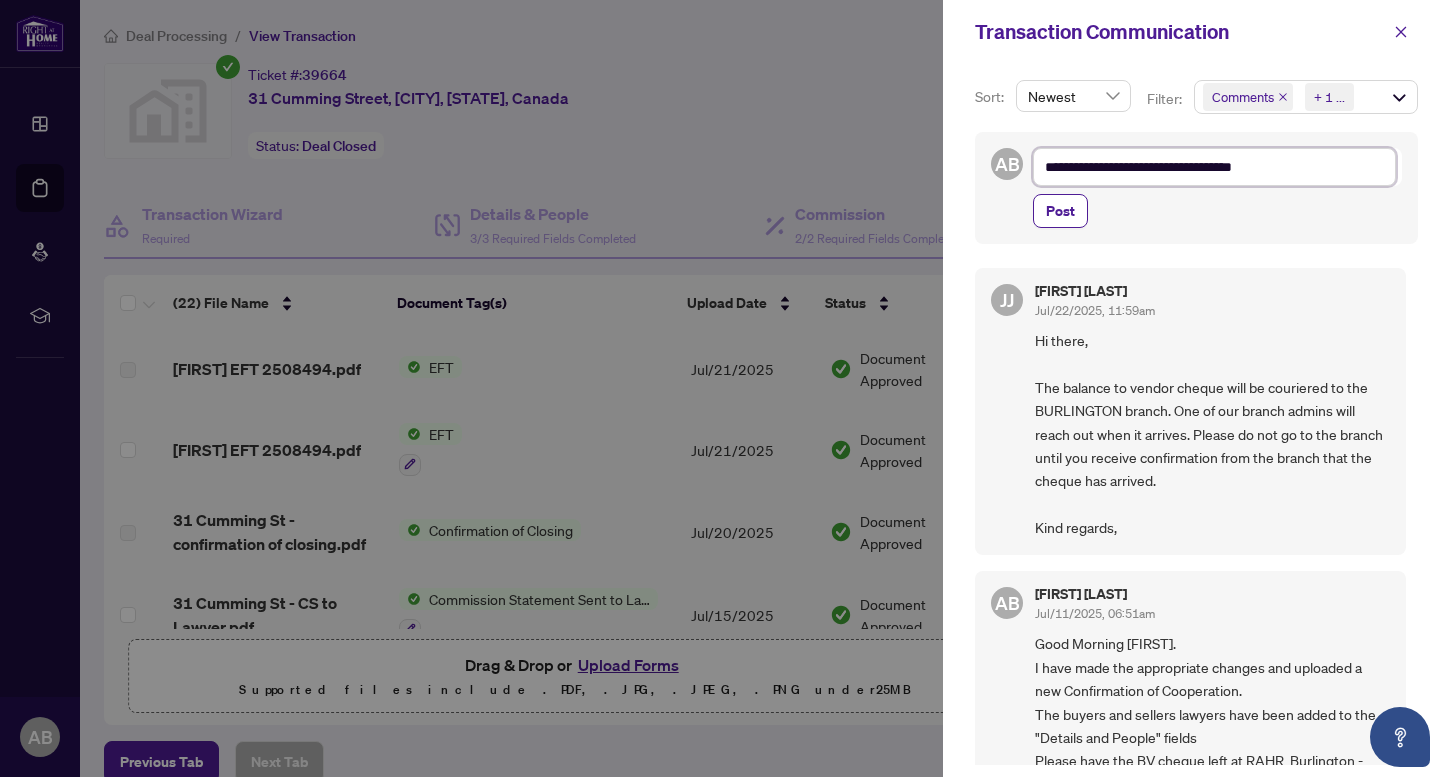 type on "**********" 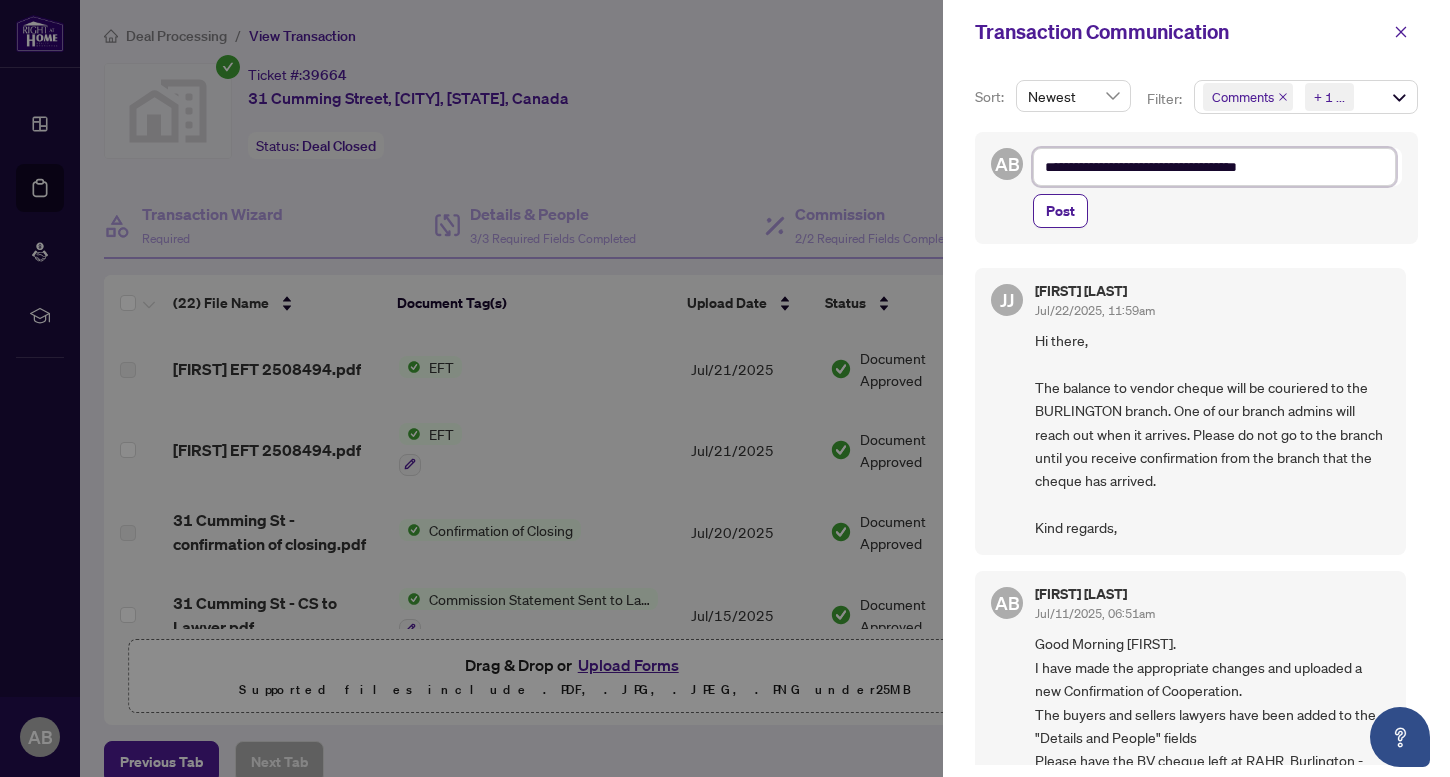 type on "**********" 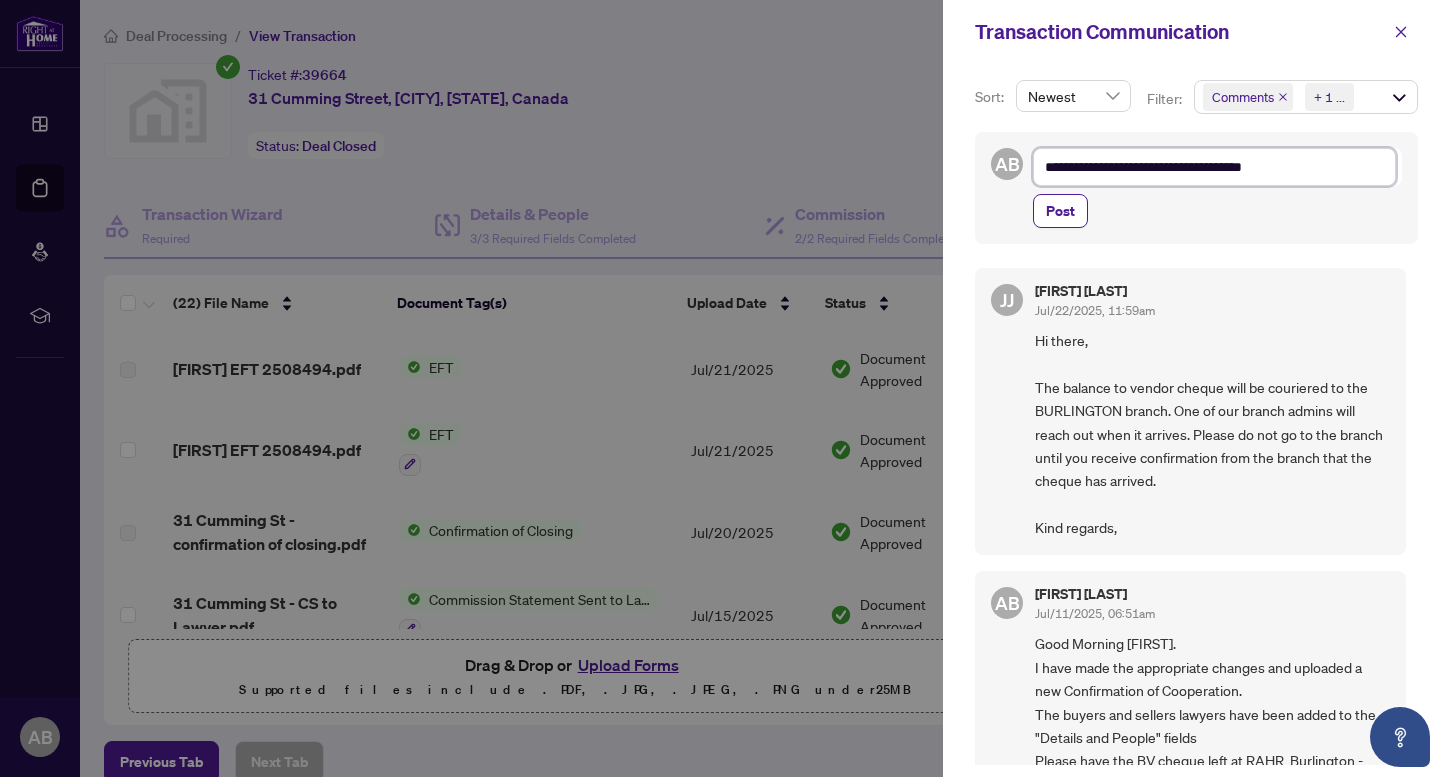 type on "**********" 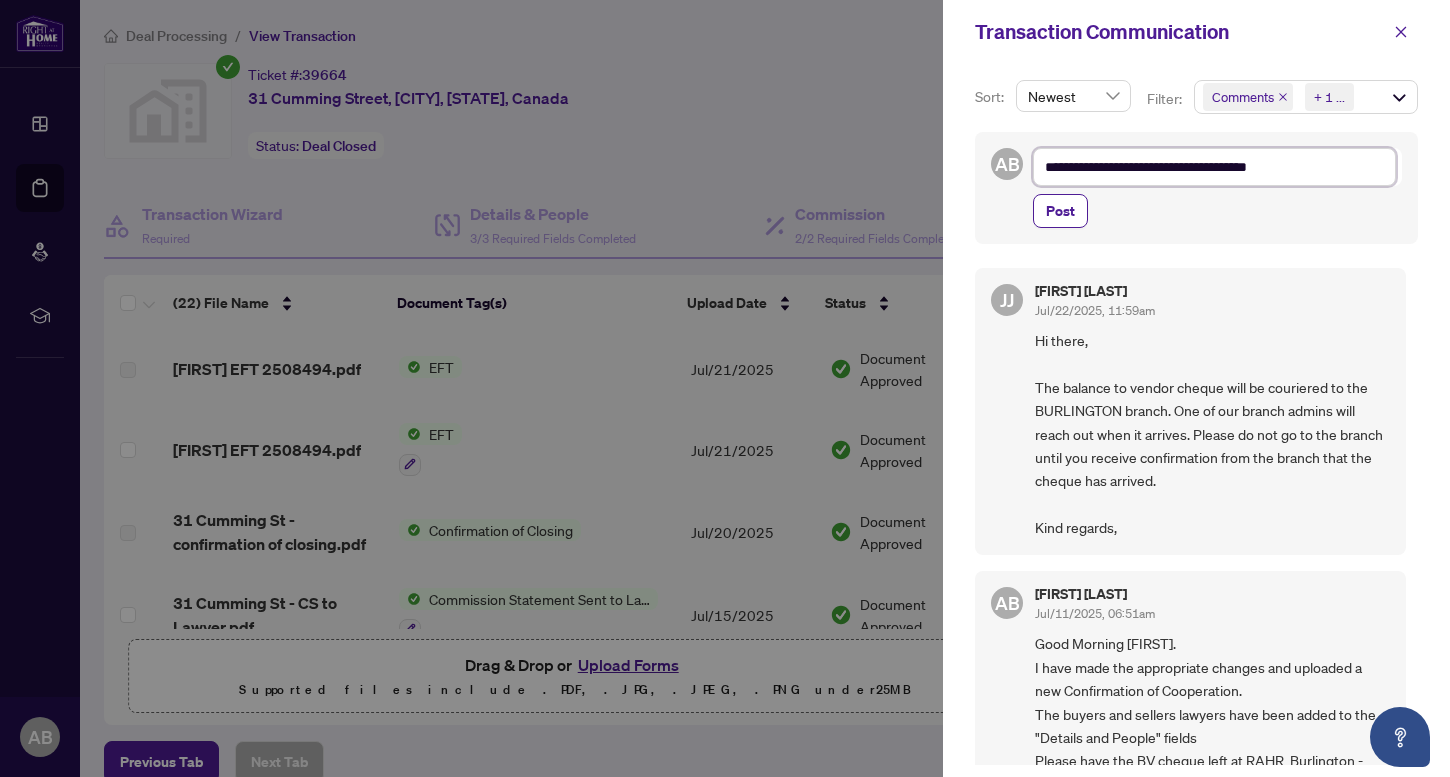 type on "**********" 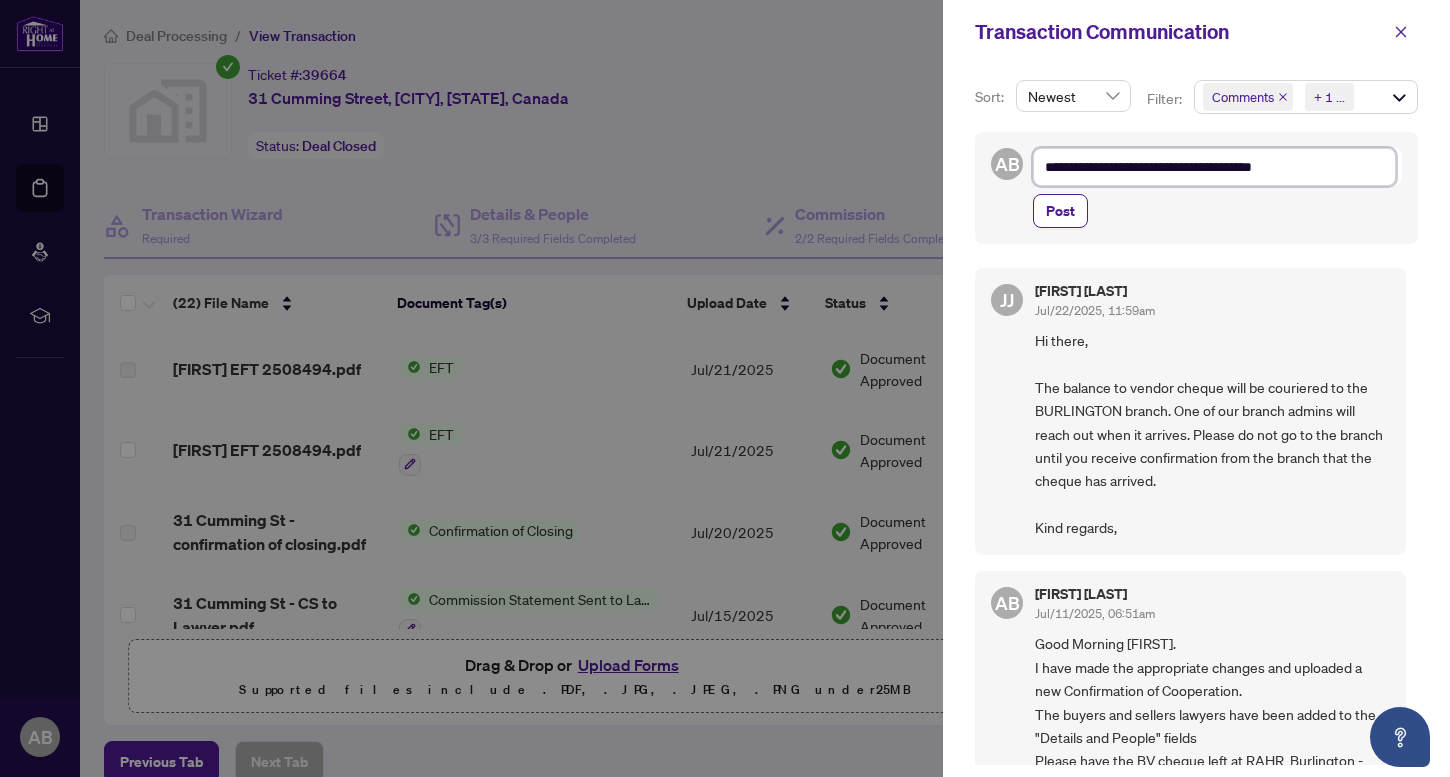 type on "**********" 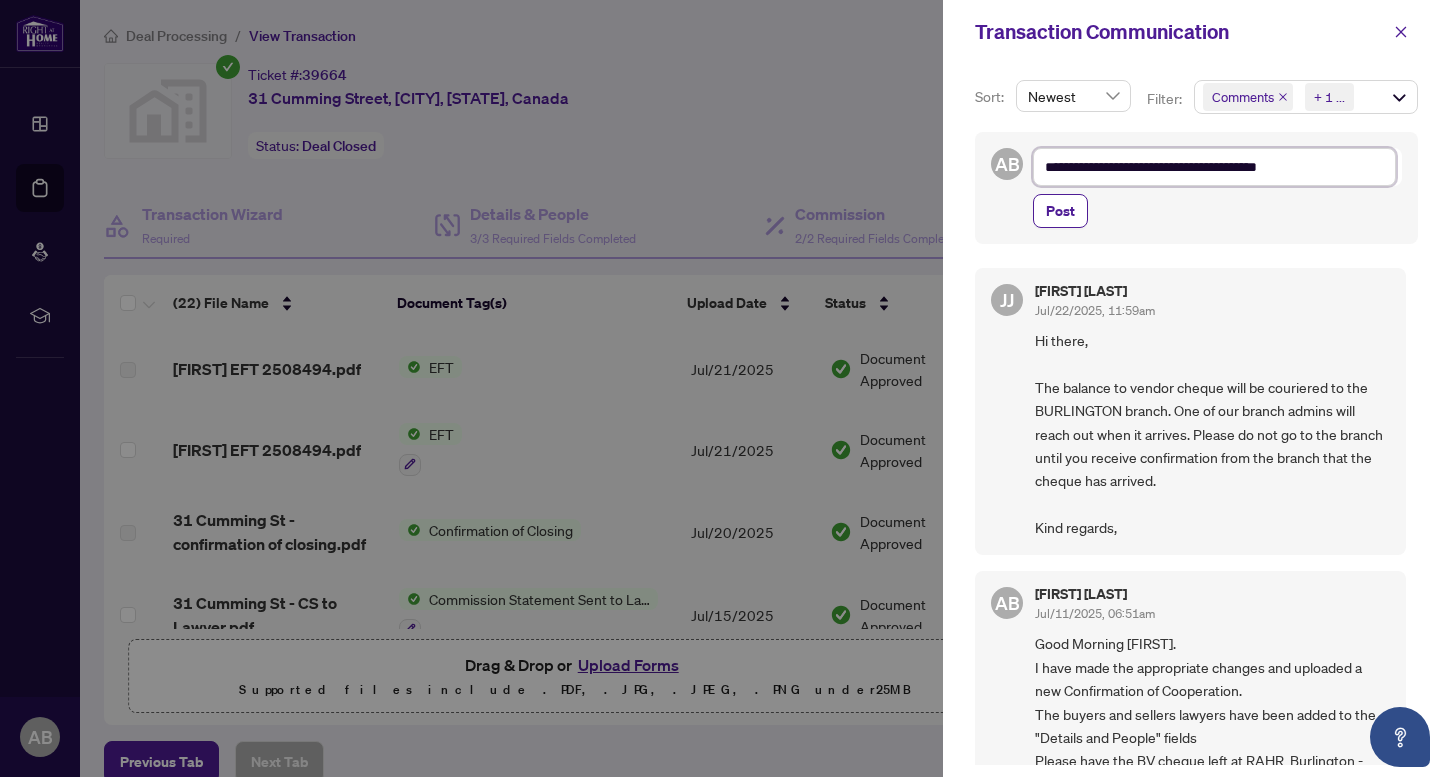 type on "**********" 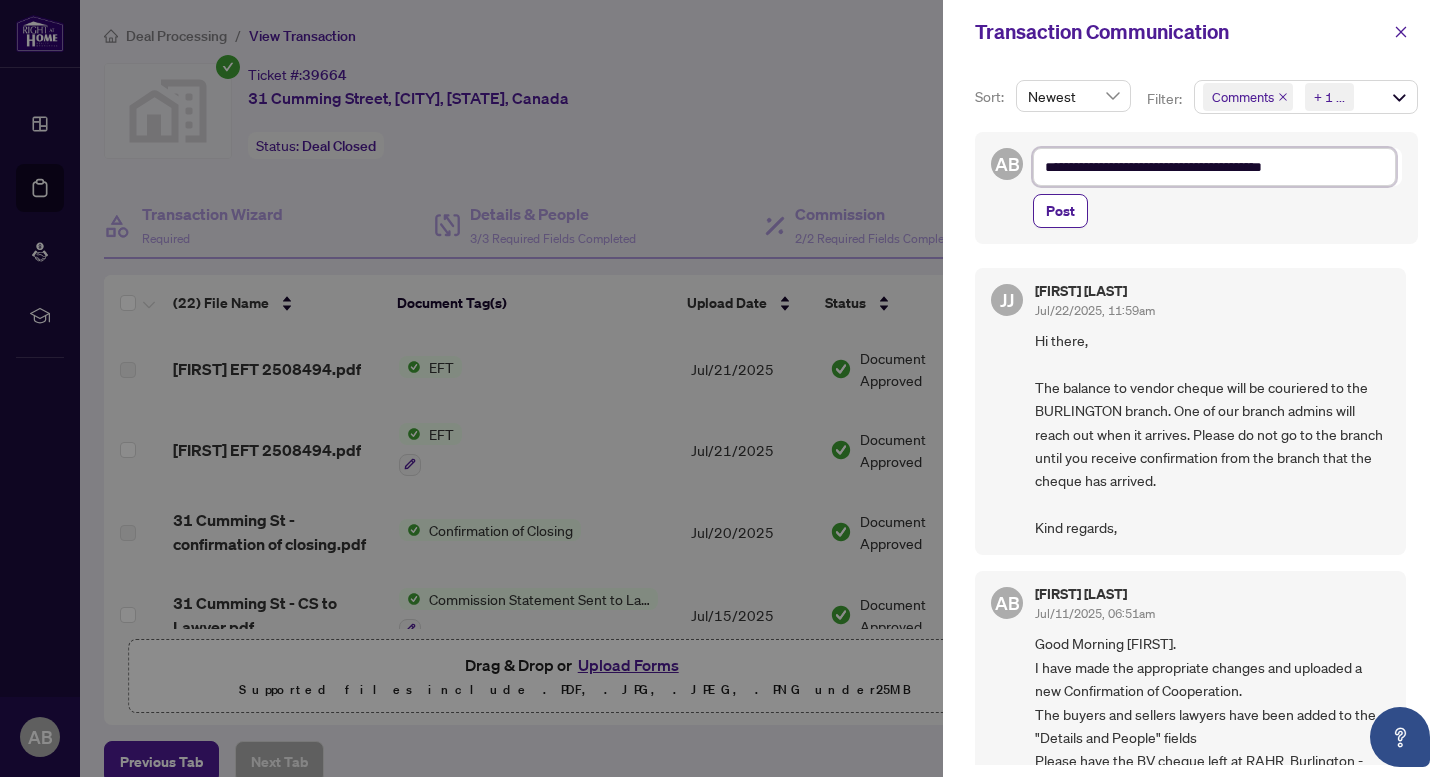 type on "**********" 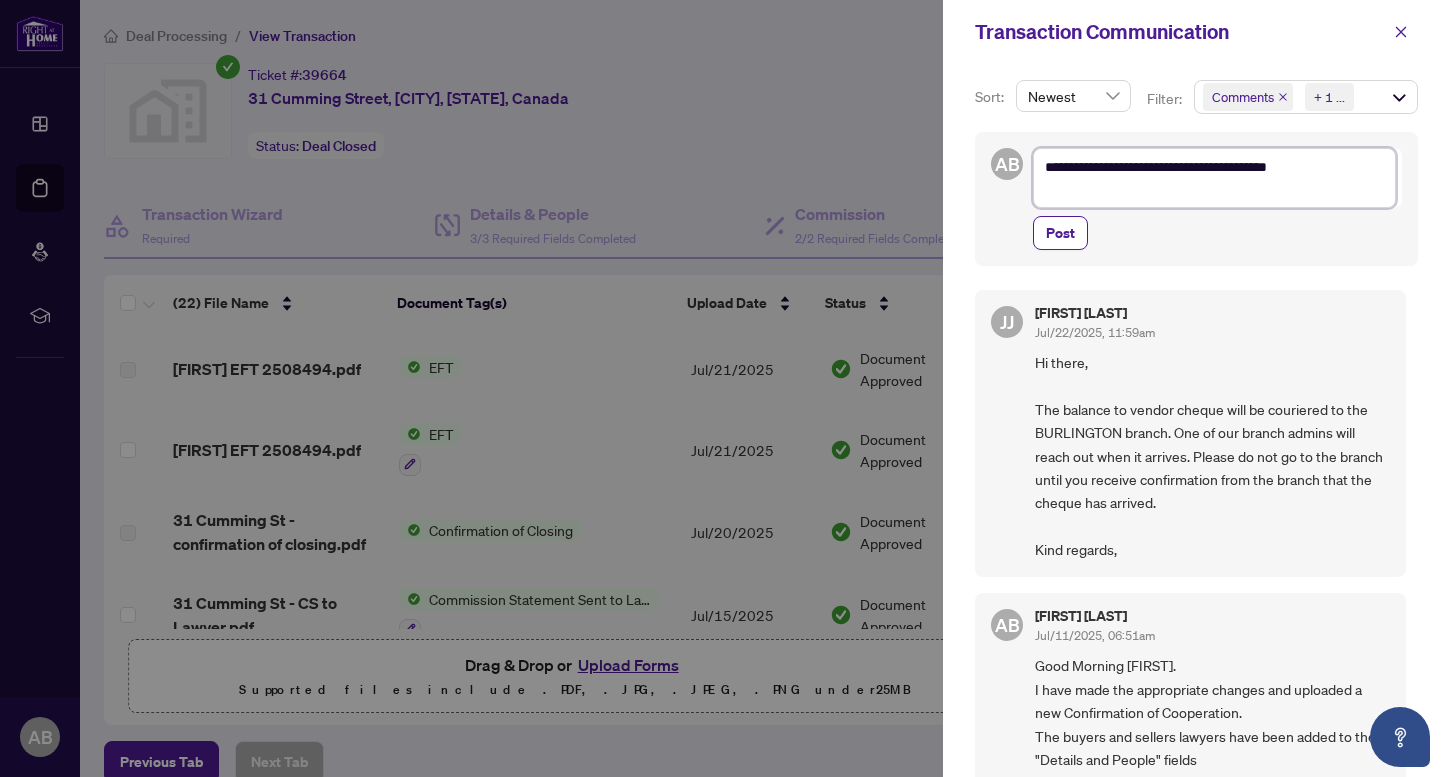 type on "**********" 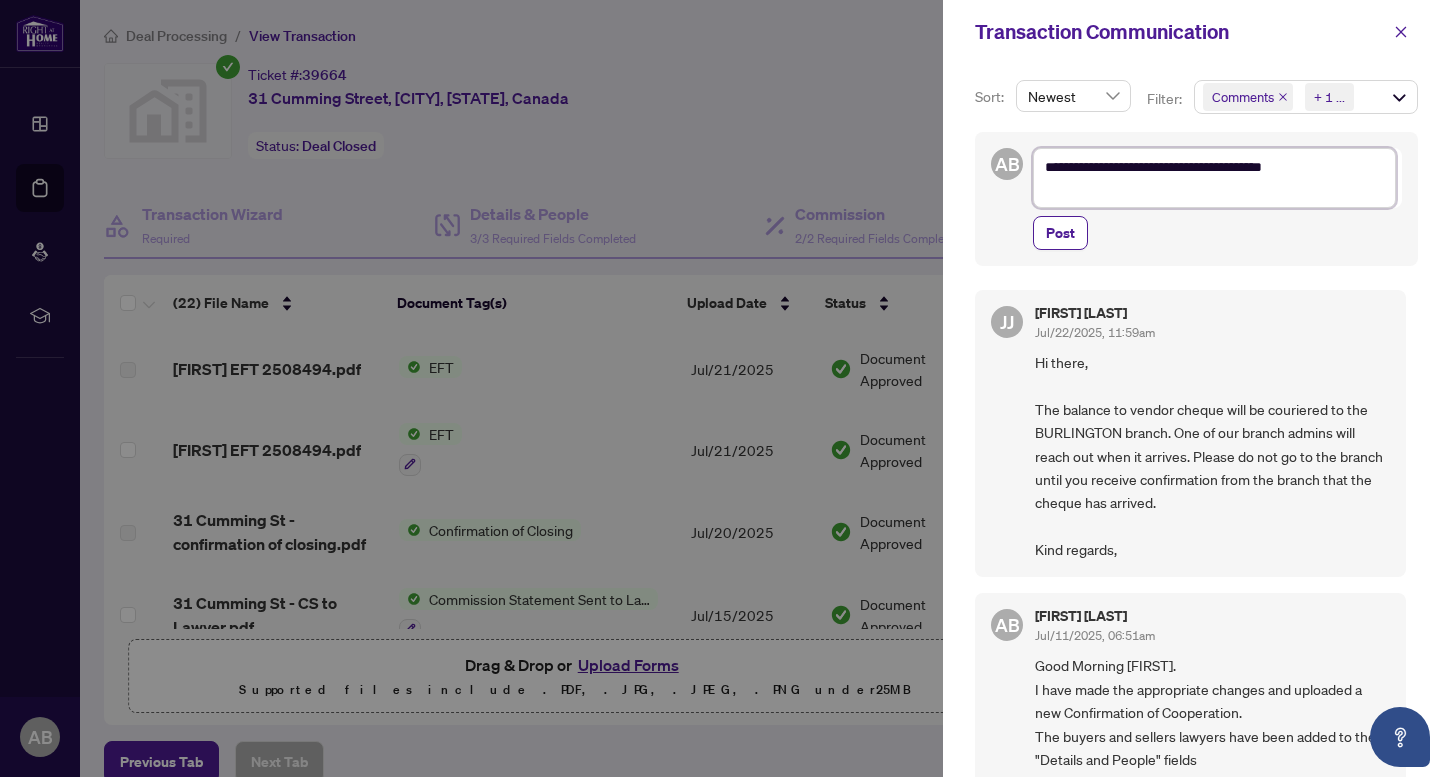 type on "**********" 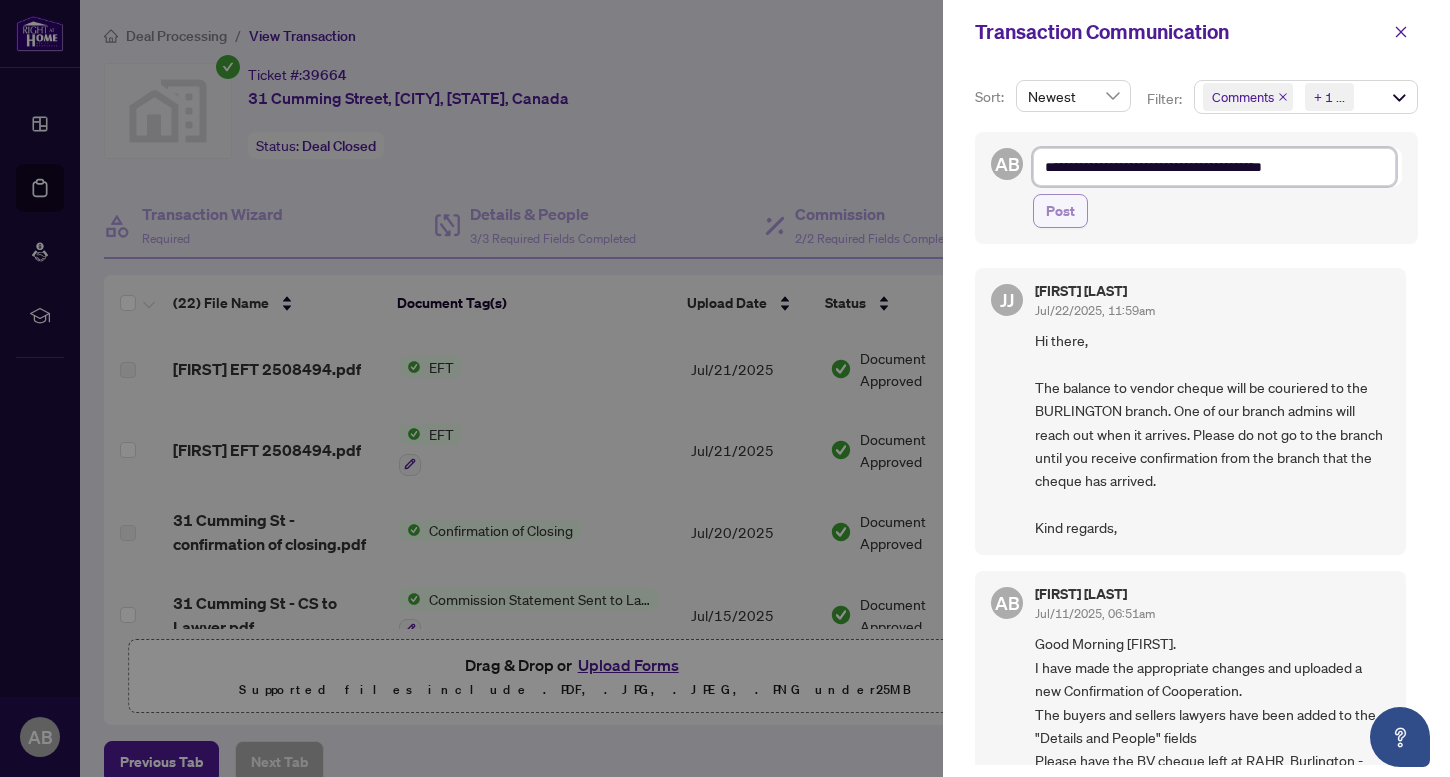 type on "**********" 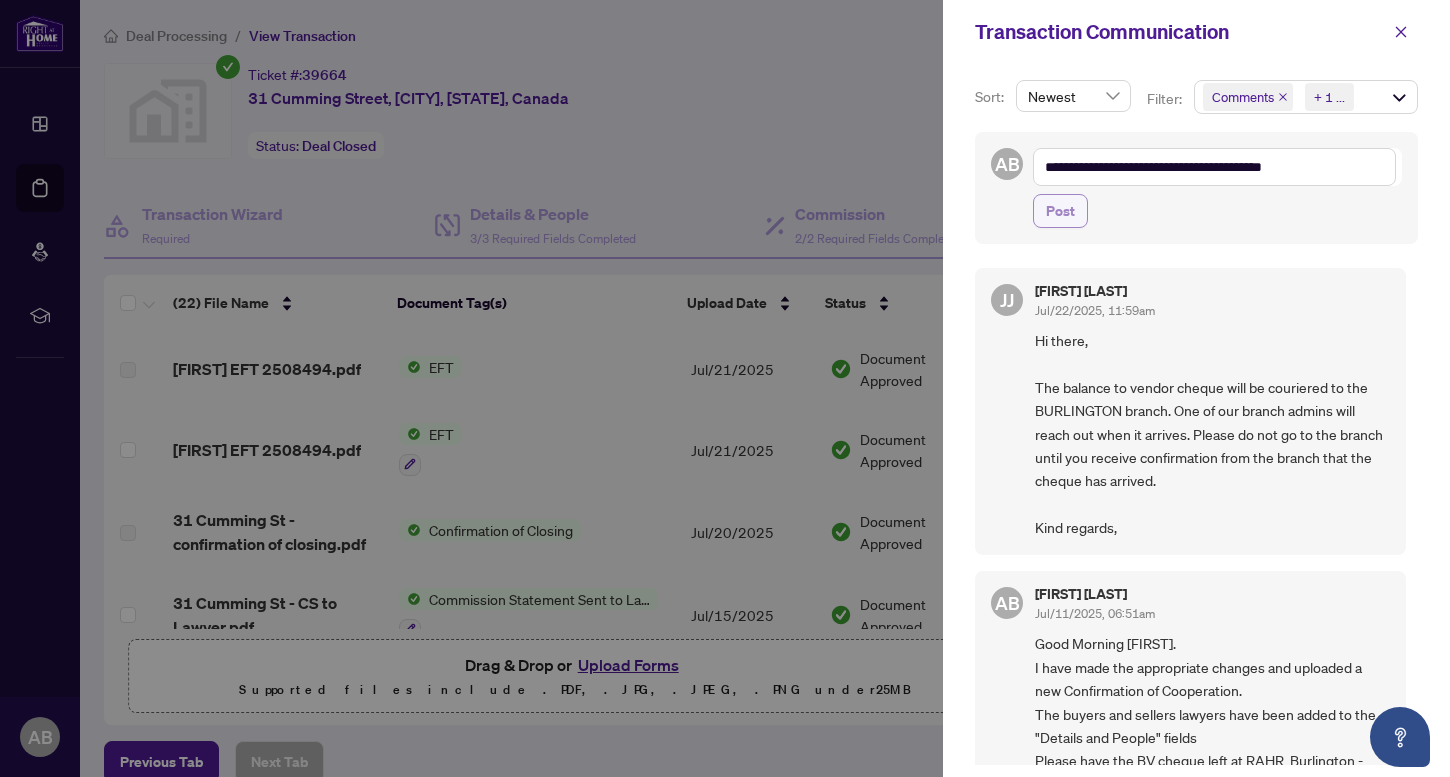 click on "Post" at bounding box center (1060, 211) 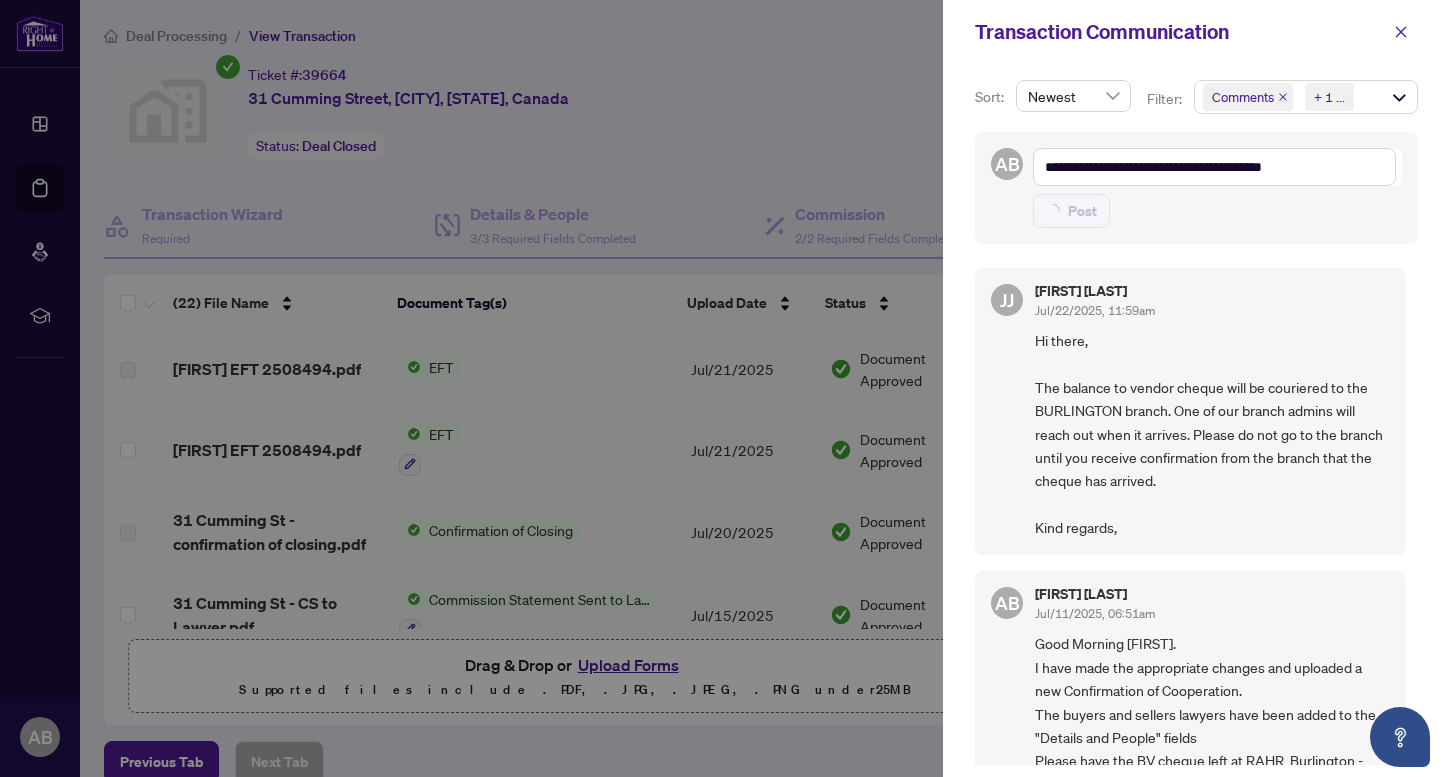 type 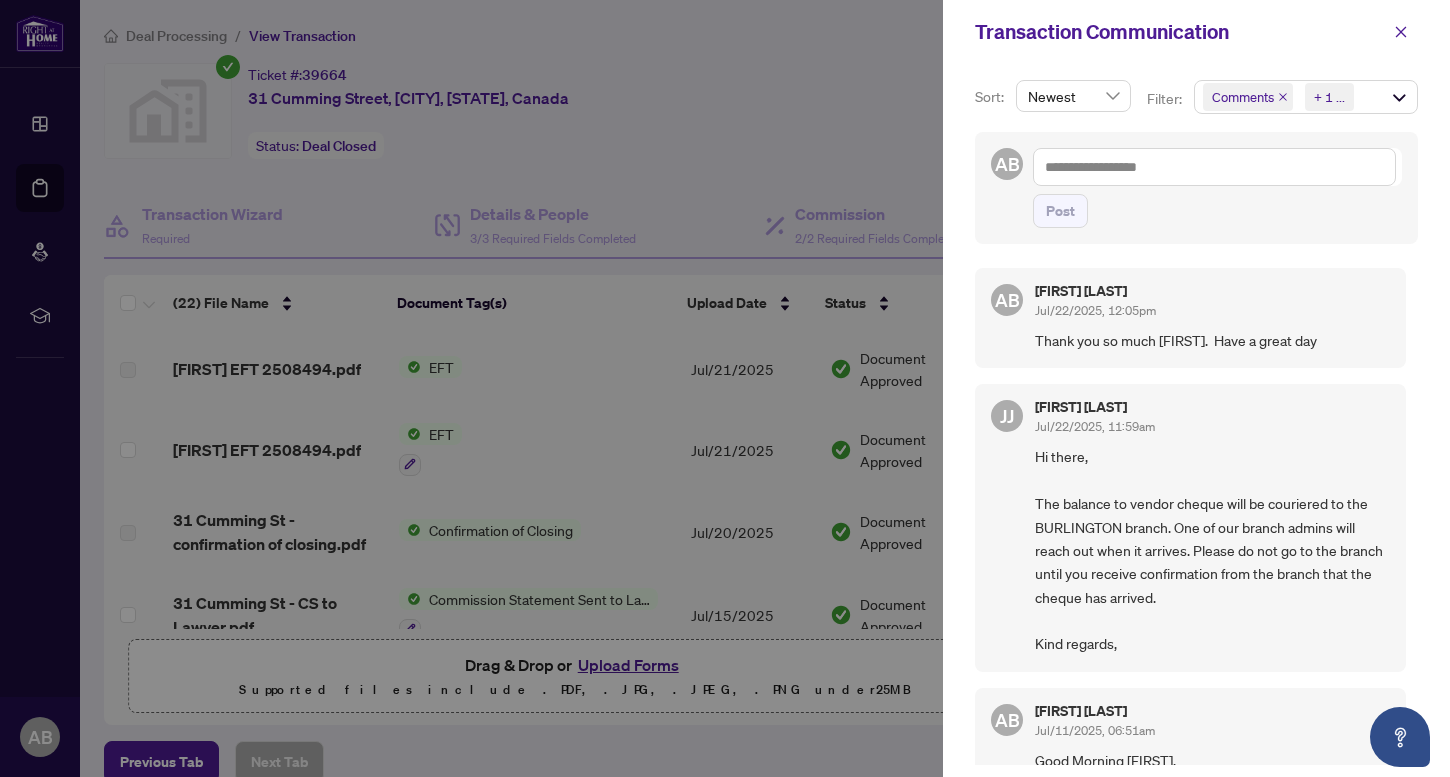 click at bounding box center [725, 388] 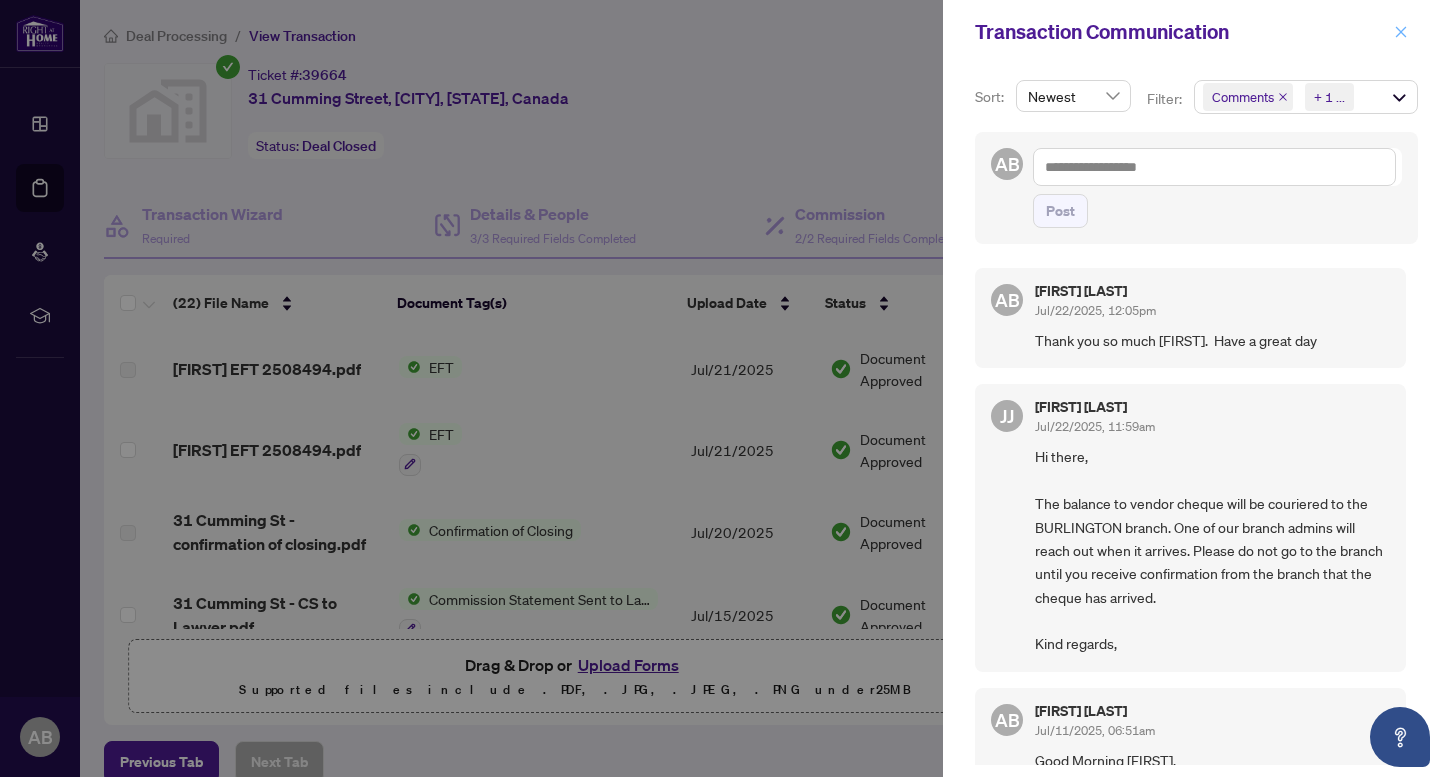 click 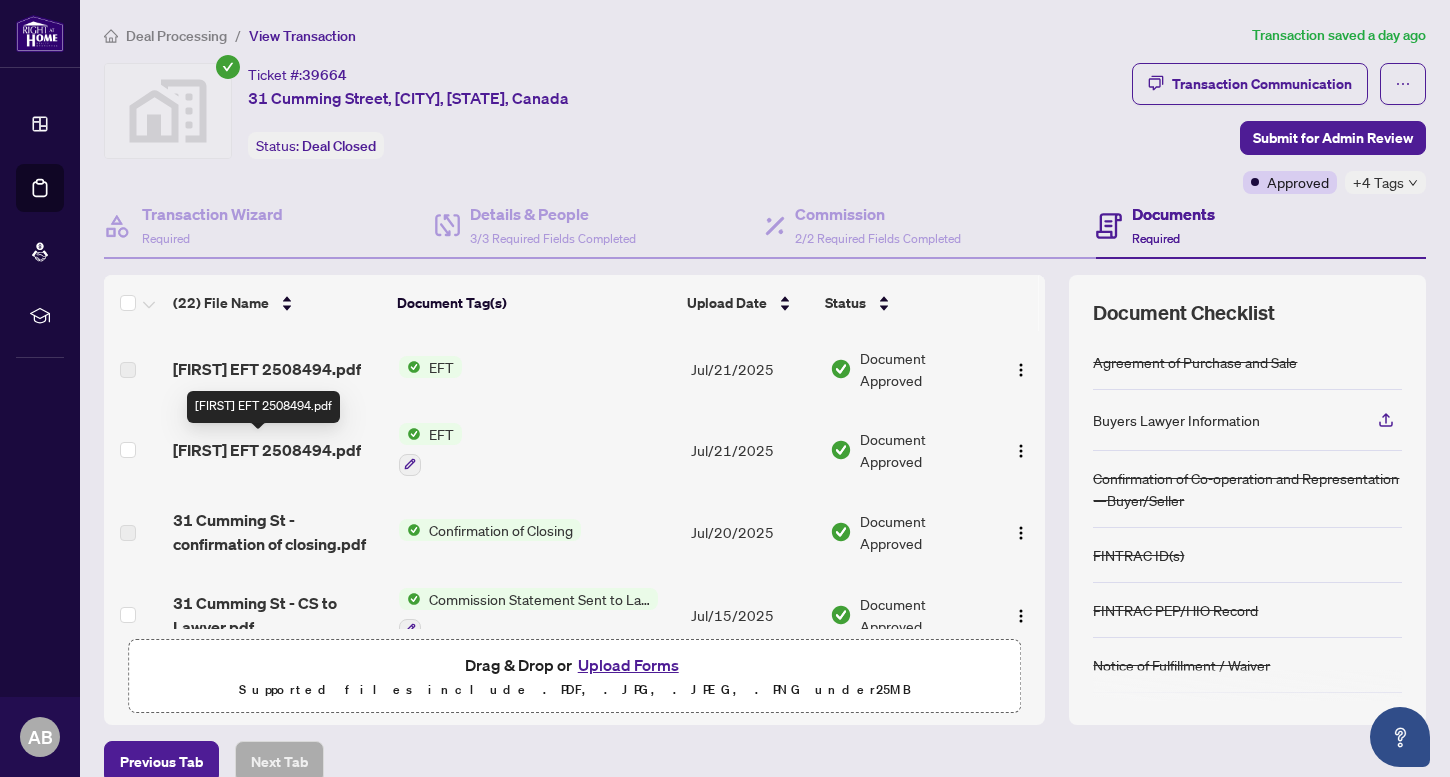 click on "[FIRST] EFT 2508494.pdf" at bounding box center (267, 450) 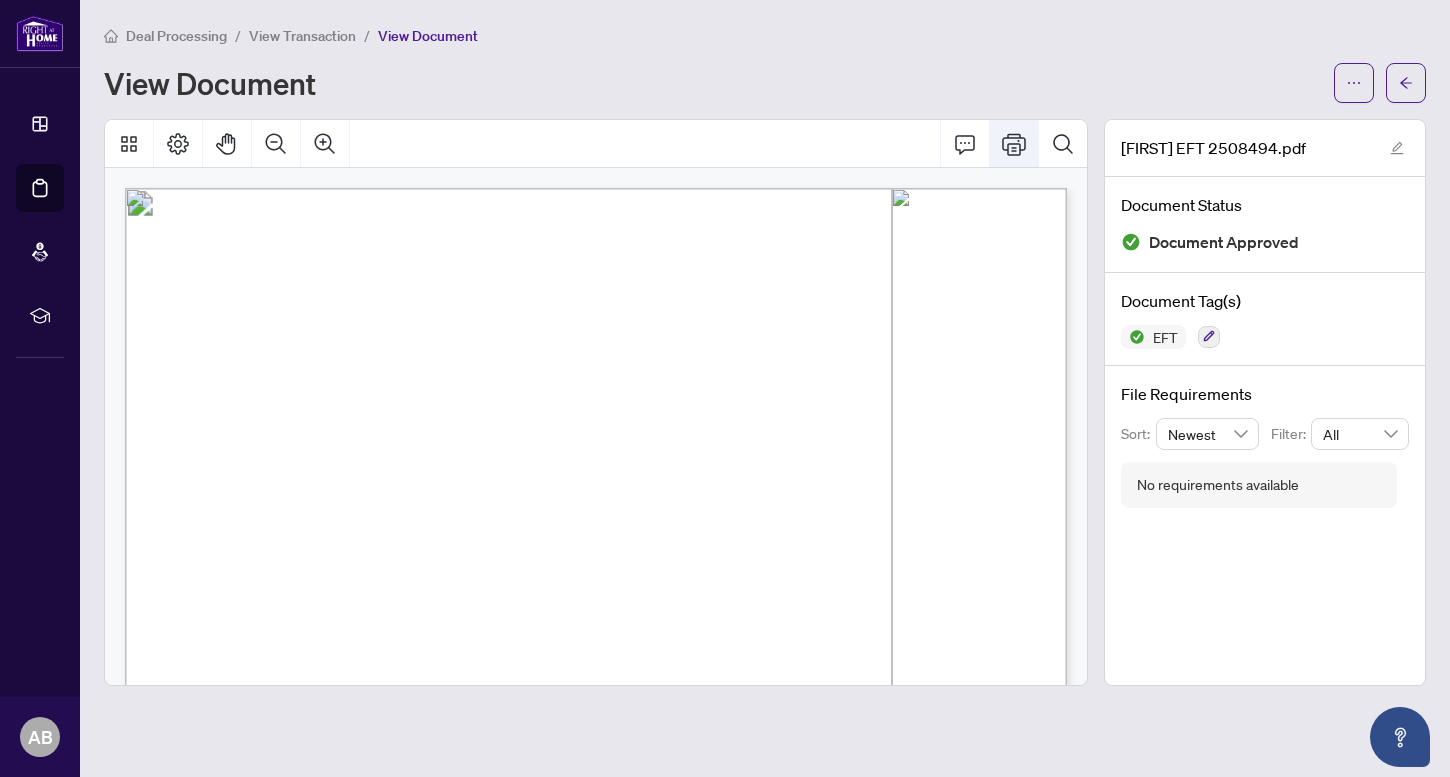 click 